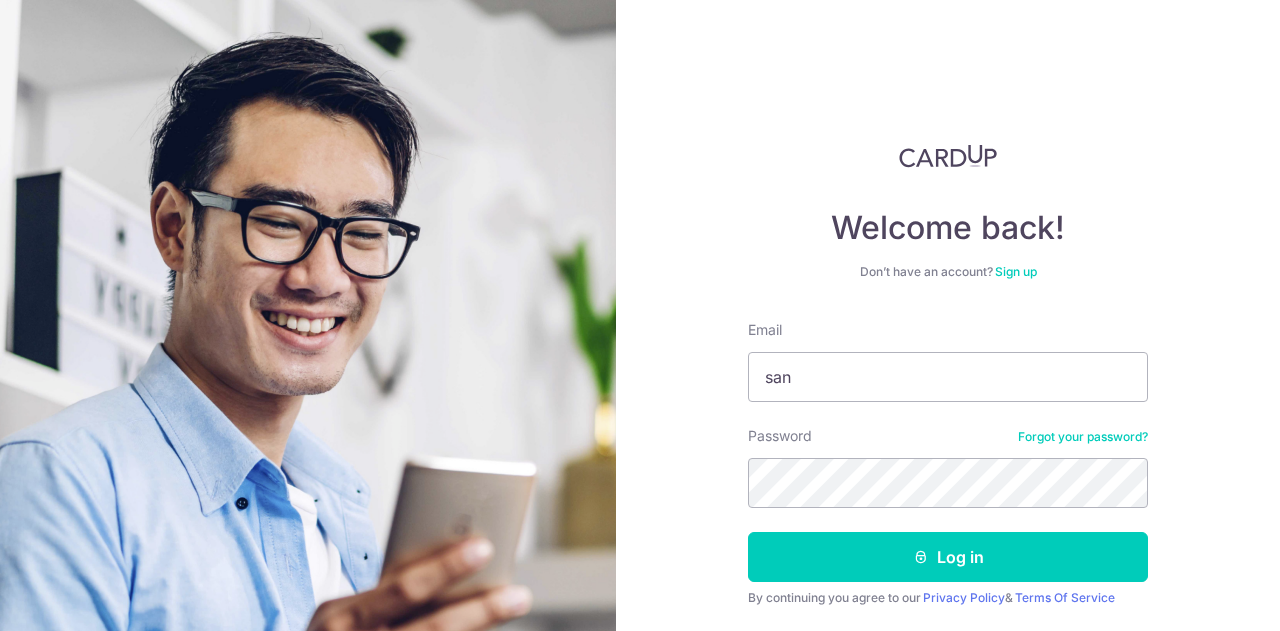 scroll, scrollTop: 0, scrollLeft: 0, axis: both 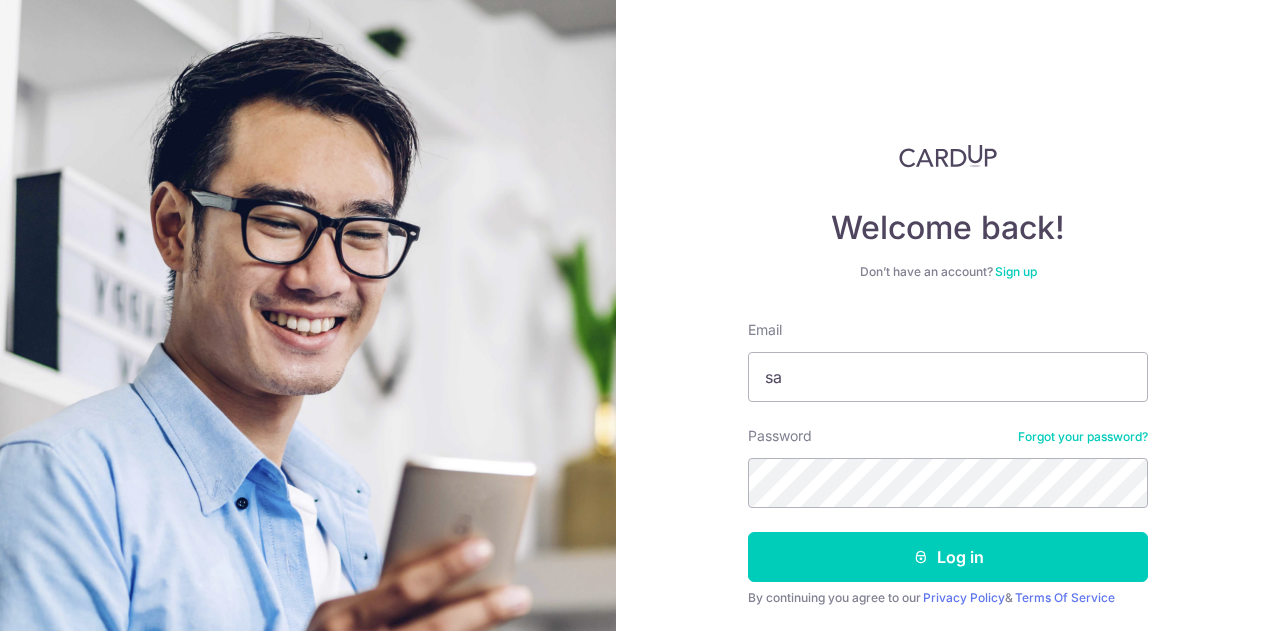 type on "s" 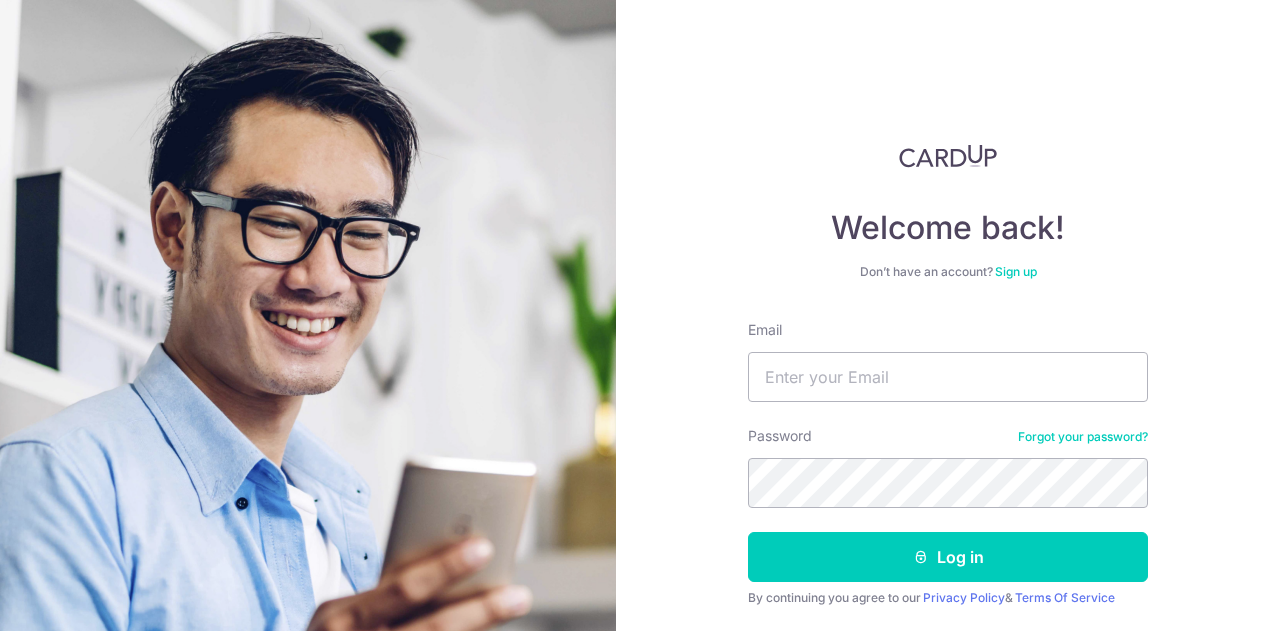 type on "z" 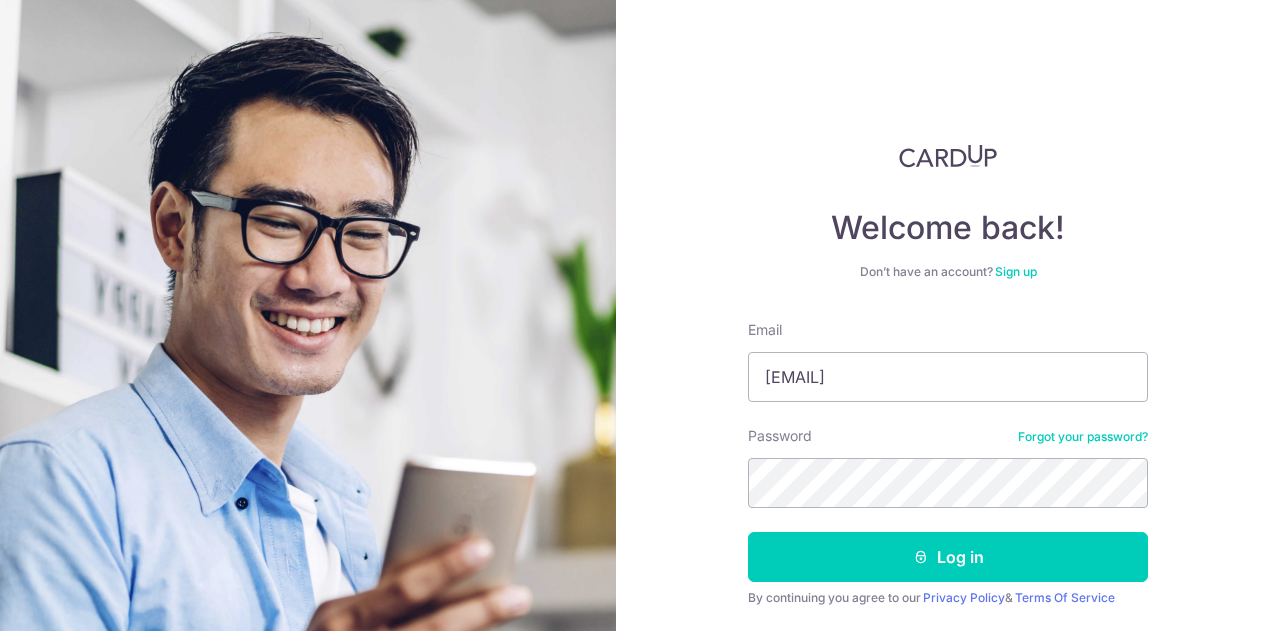 type on "[EMAIL]" 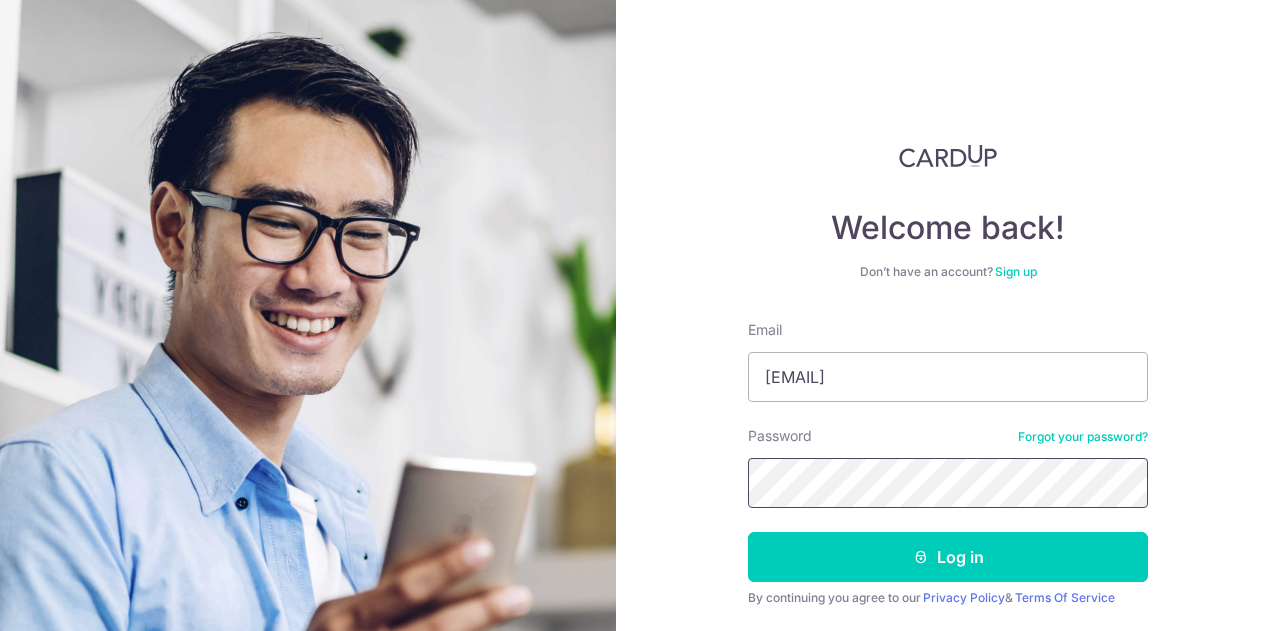 click on "Log in" at bounding box center [948, 557] 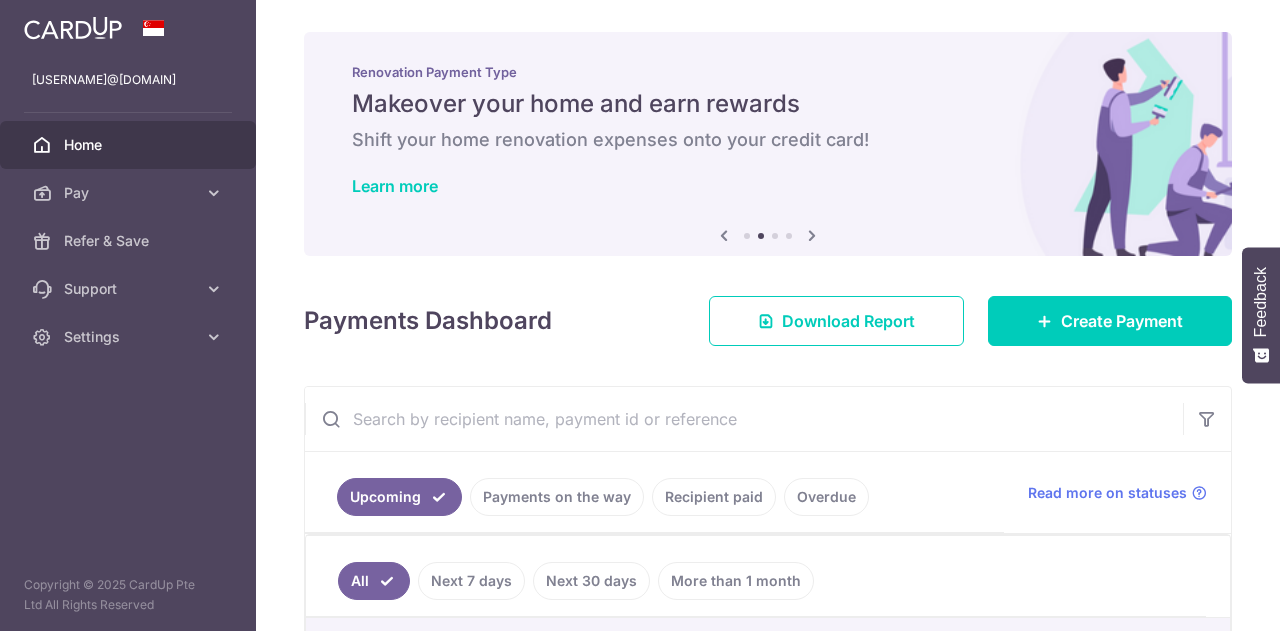 scroll, scrollTop: 0, scrollLeft: 0, axis: both 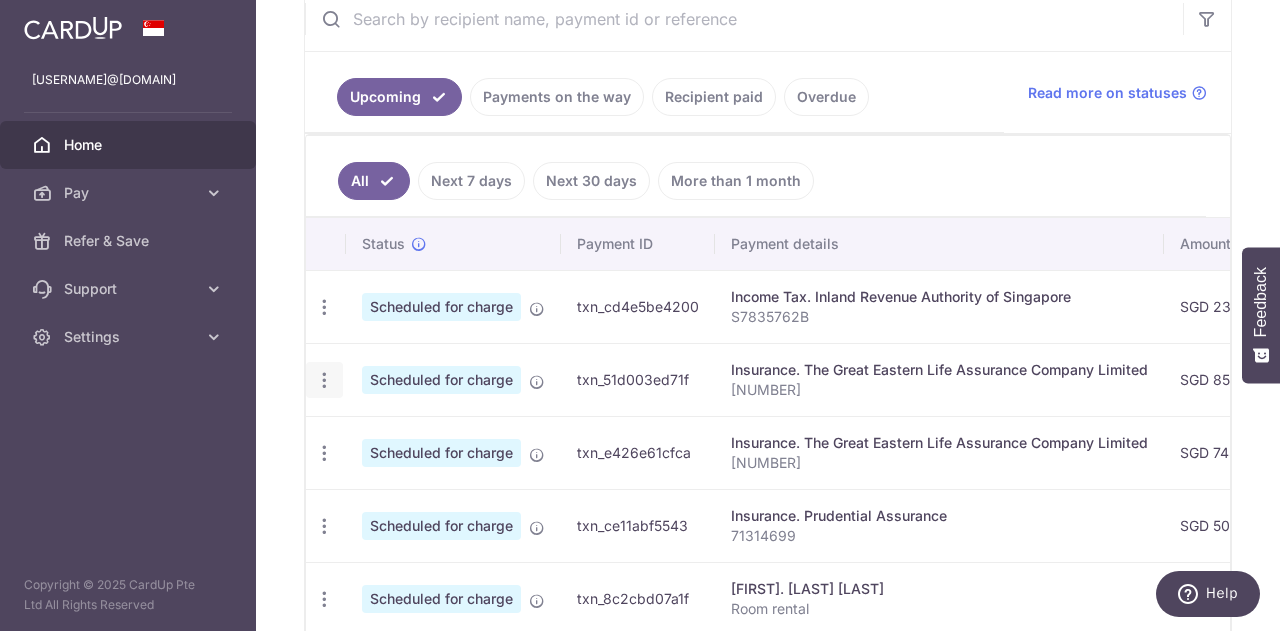 click at bounding box center (324, 307) 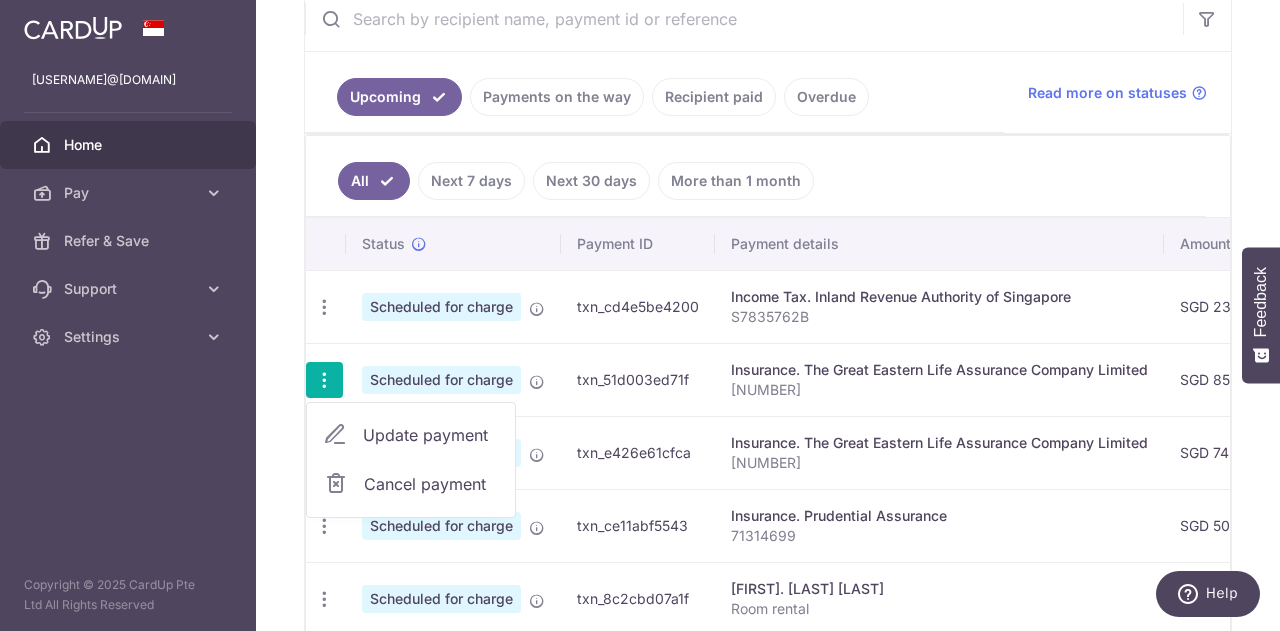 click on "Update payment" at bounding box center [431, 435] 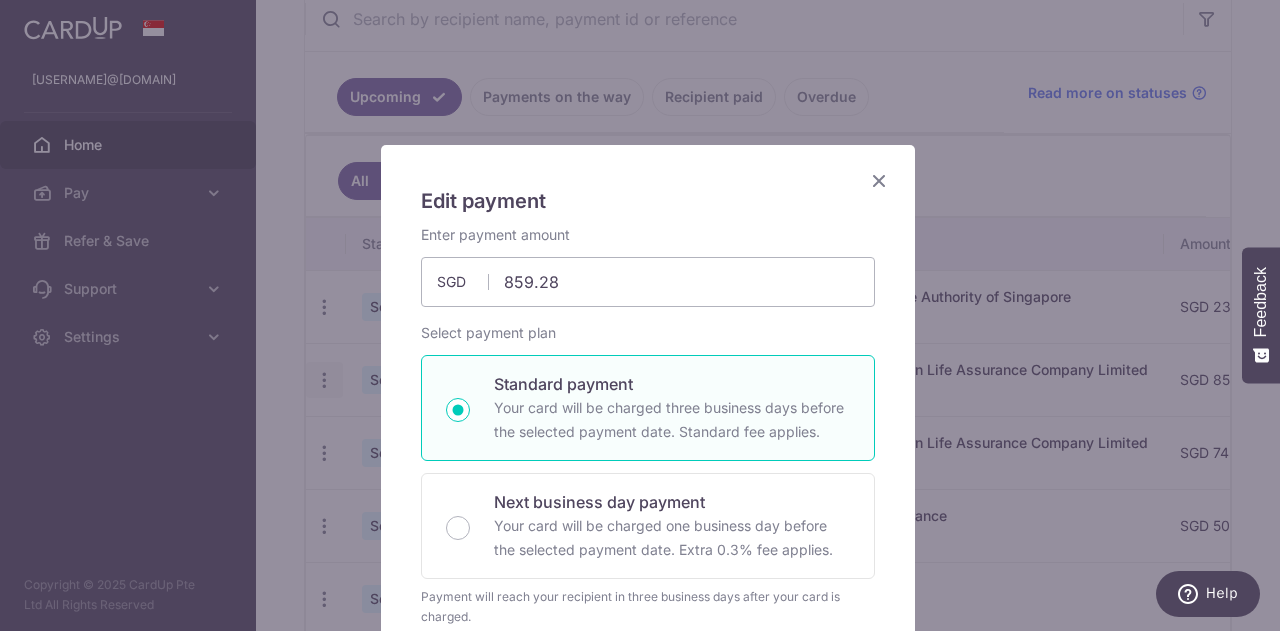 type on "OFF225" 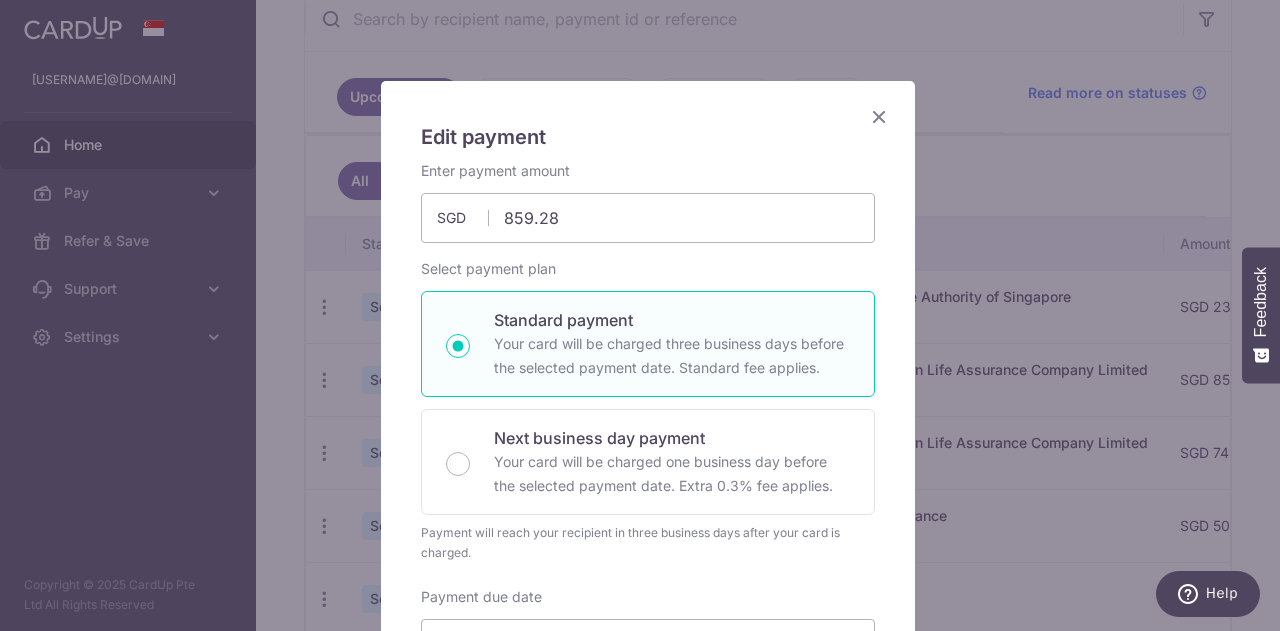 scroll, scrollTop: 0, scrollLeft: 0, axis: both 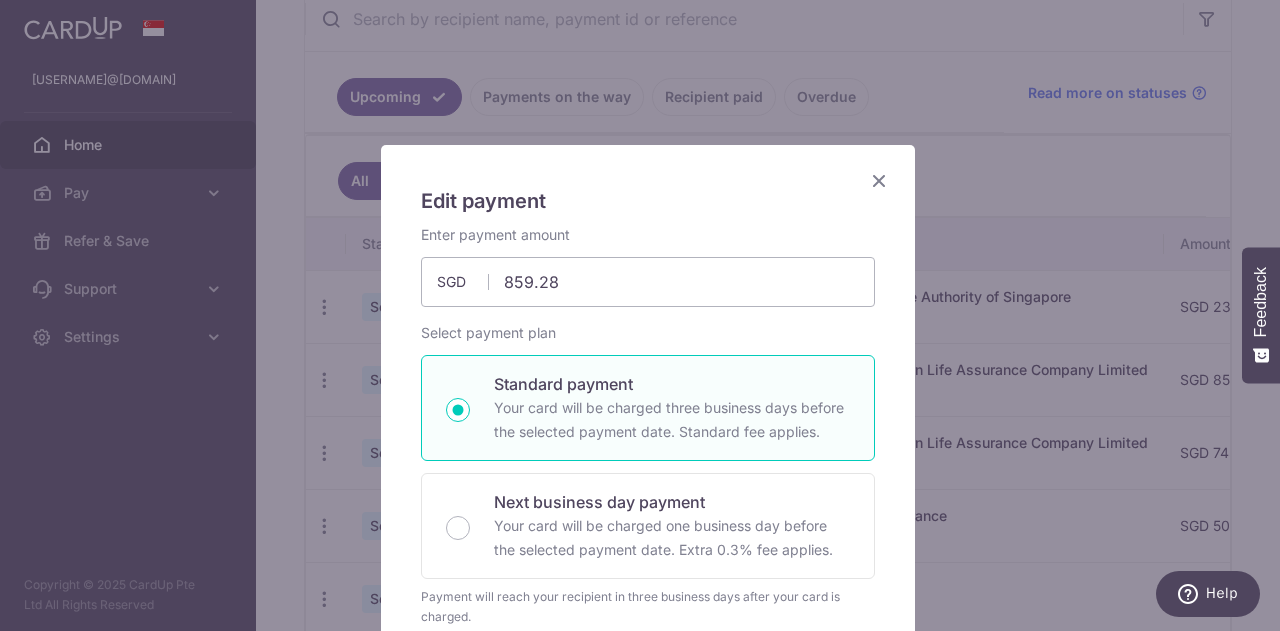 click at bounding box center [879, 180] 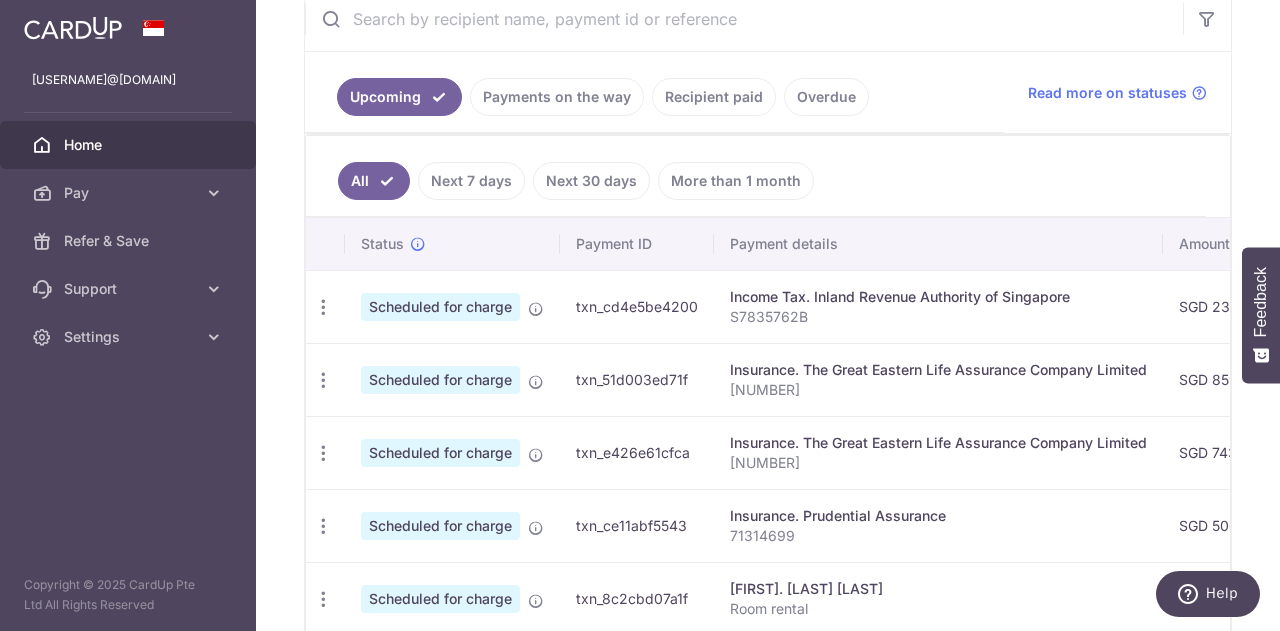 scroll, scrollTop: 0, scrollLeft: 0, axis: both 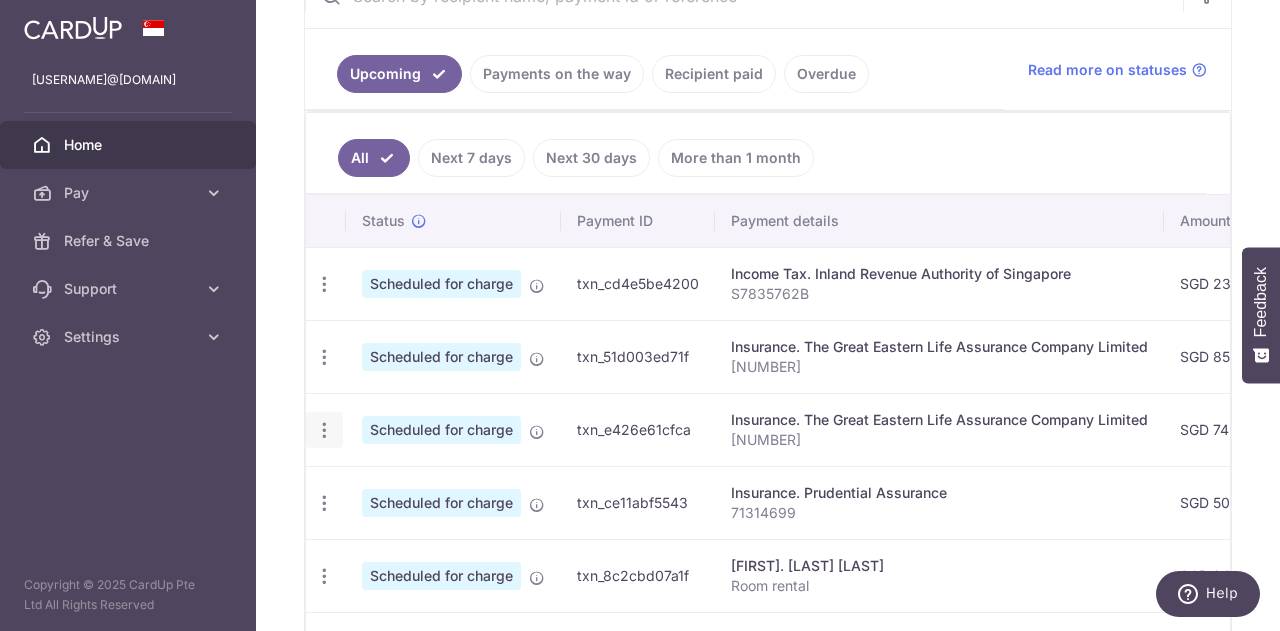 click at bounding box center (324, 284) 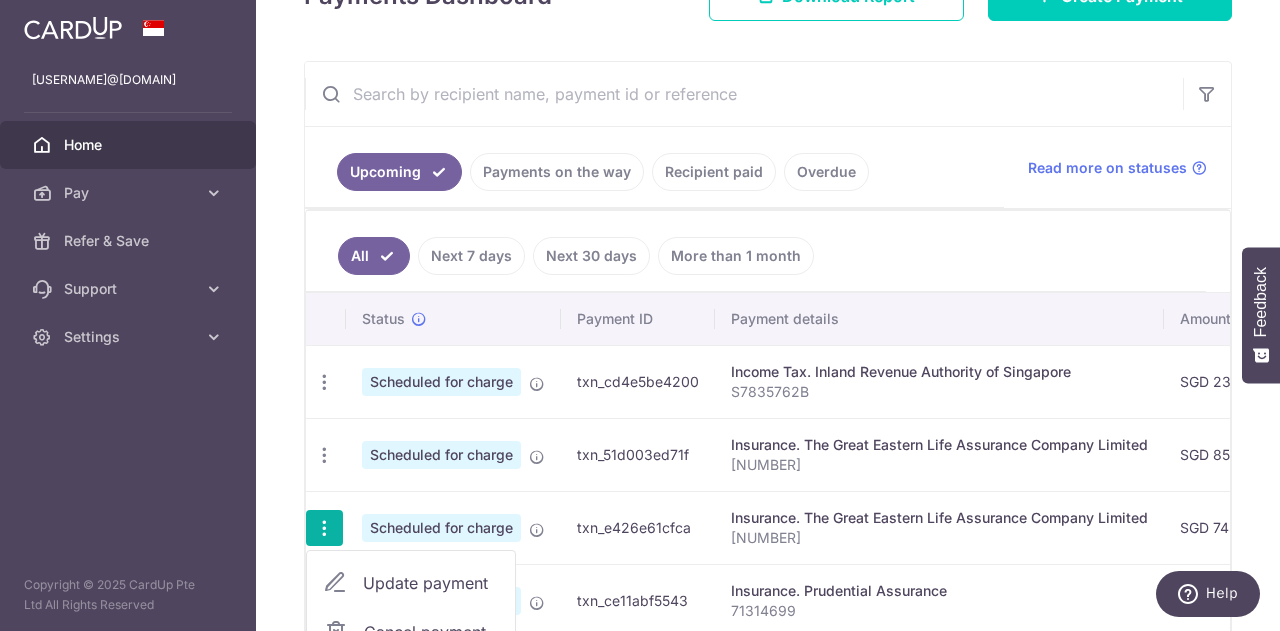 scroll, scrollTop: 223, scrollLeft: 0, axis: vertical 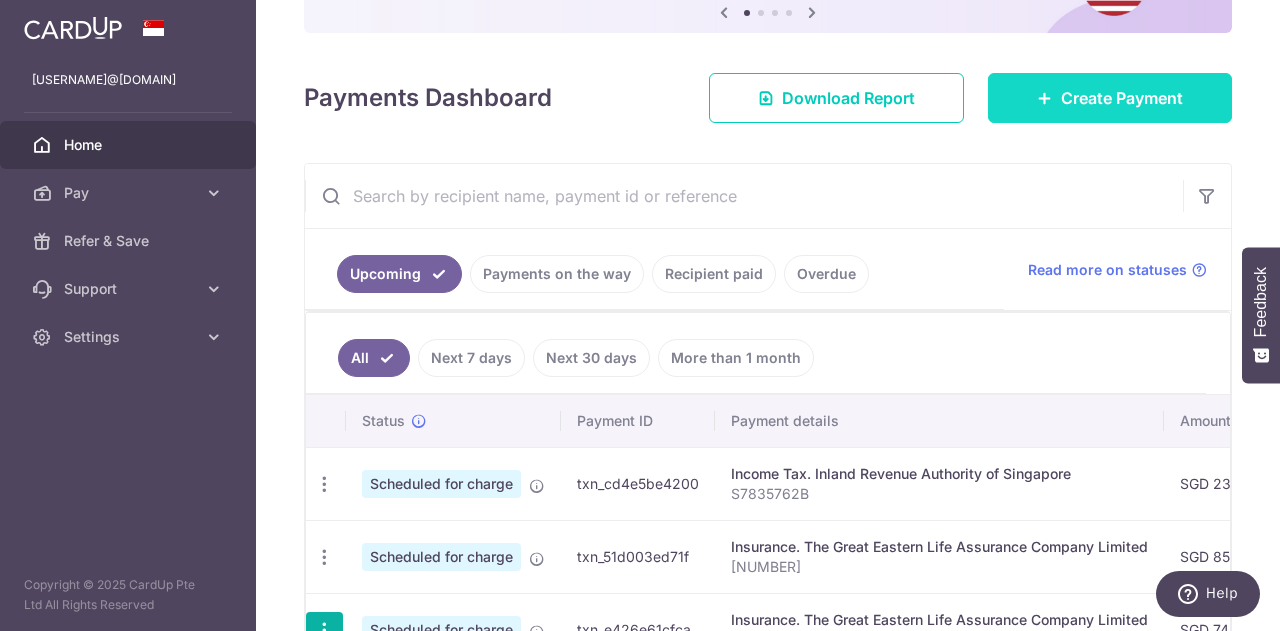 click on "Create Payment" at bounding box center (1122, 98) 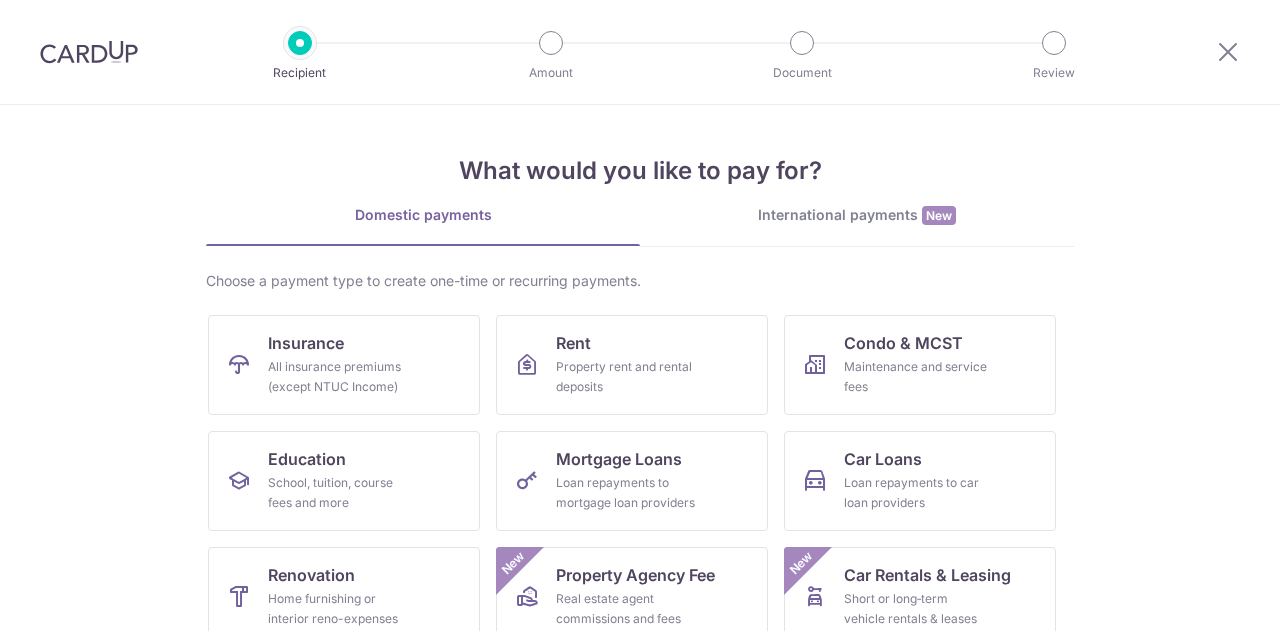 scroll, scrollTop: 0, scrollLeft: 0, axis: both 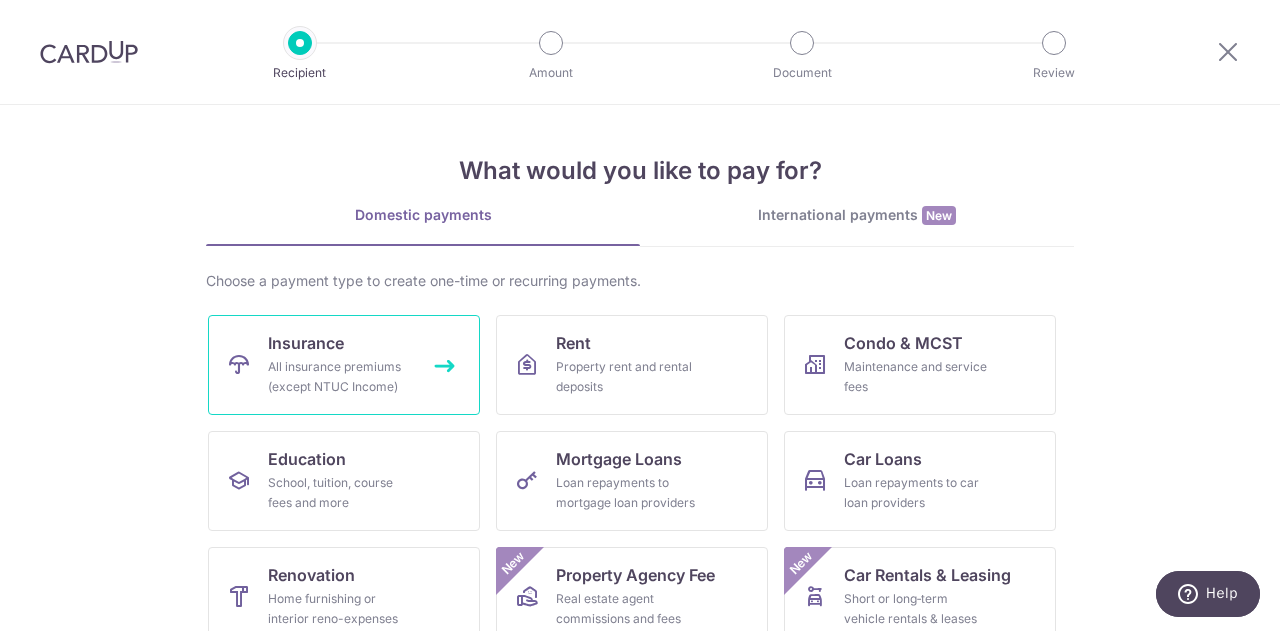 click on "All insurance premiums (except NTUC Income)" at bounding box center [340, 377] 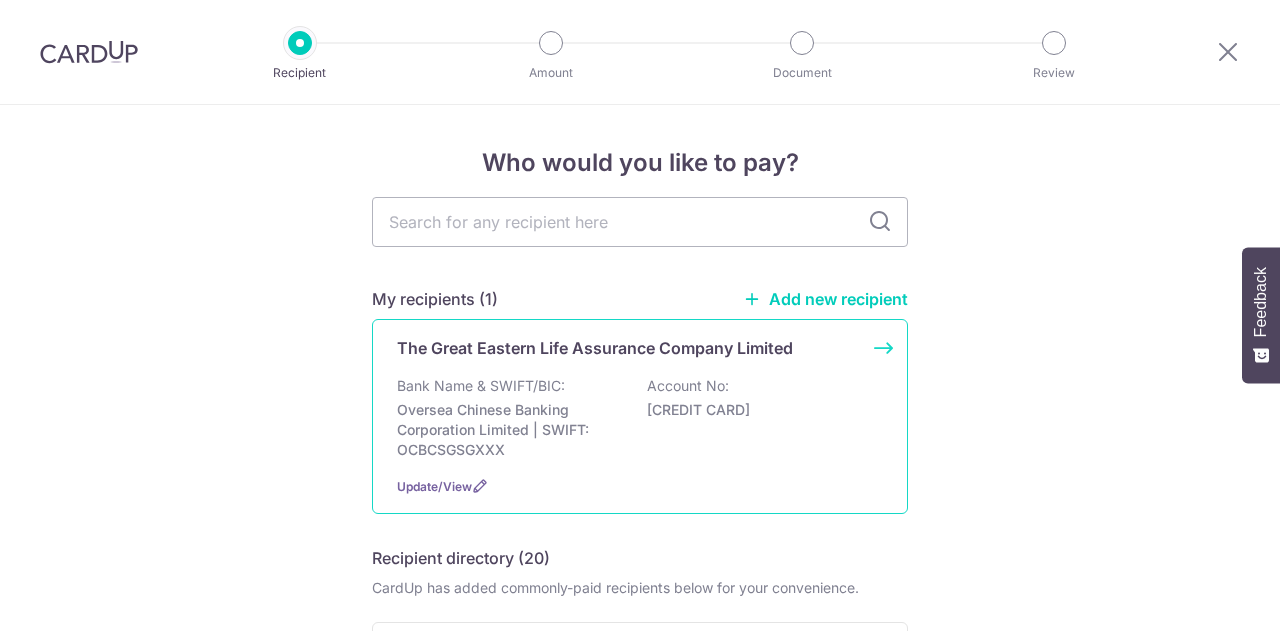 scroll, scrollTop: 0, scrollLeft: 0, axis: both 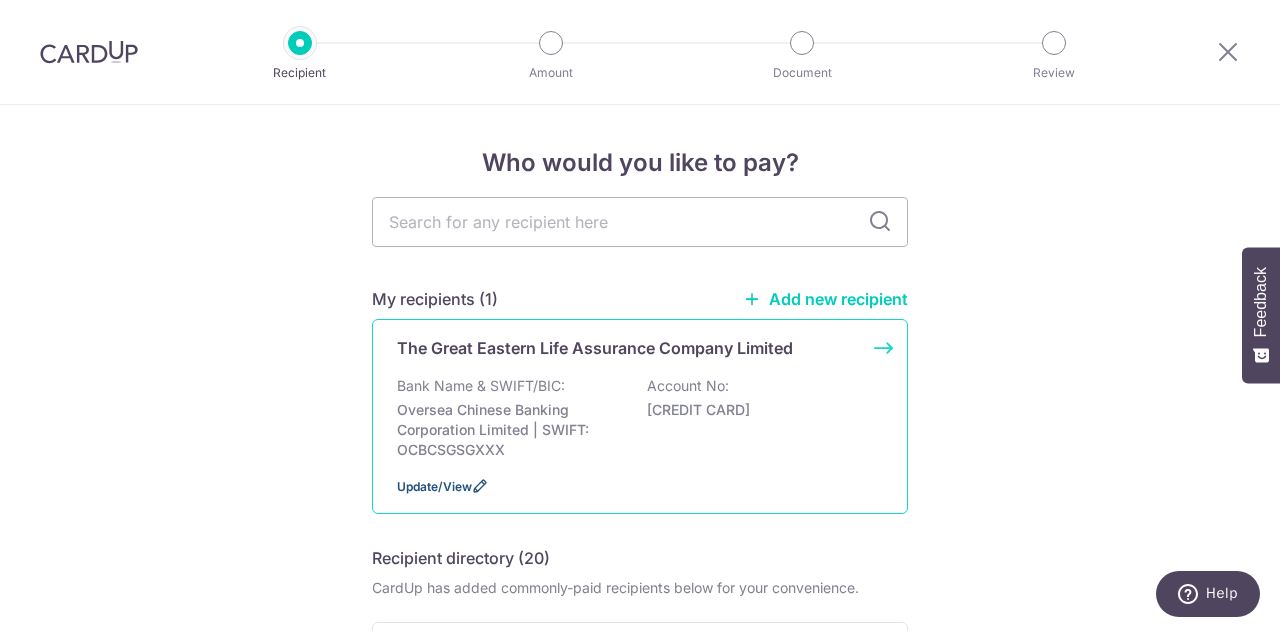 click on "Update/View" at bounding box center [434, 486] 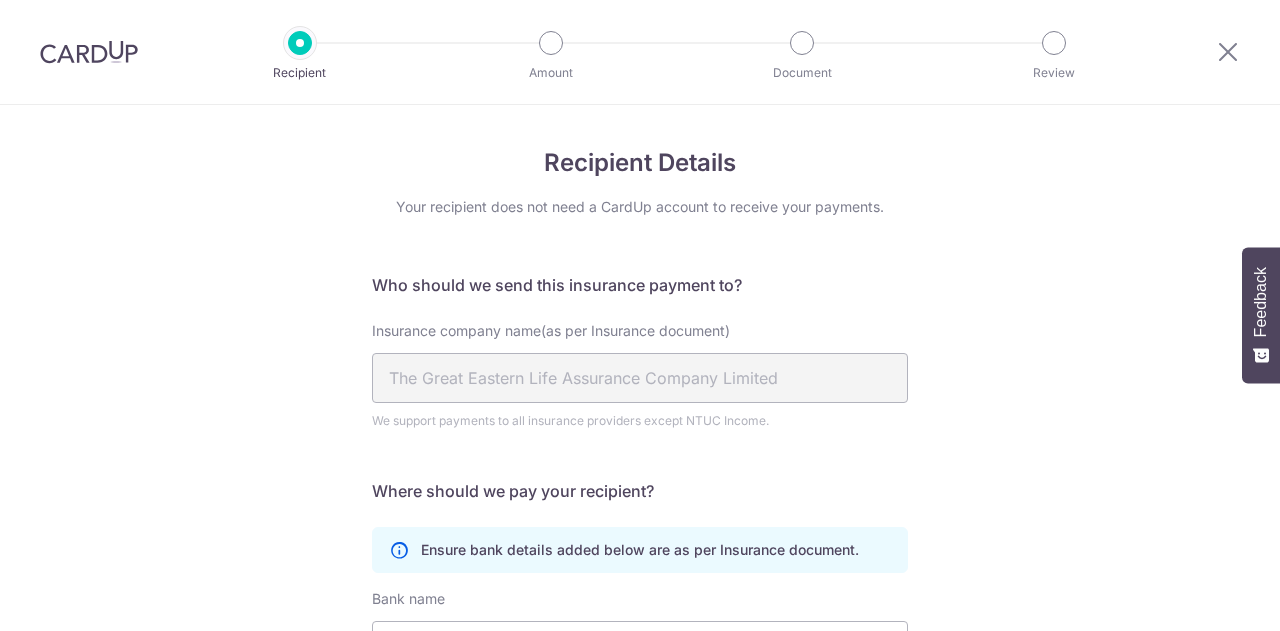 scroll, scrollTop: 0, scrollLeft: 0, axis: both 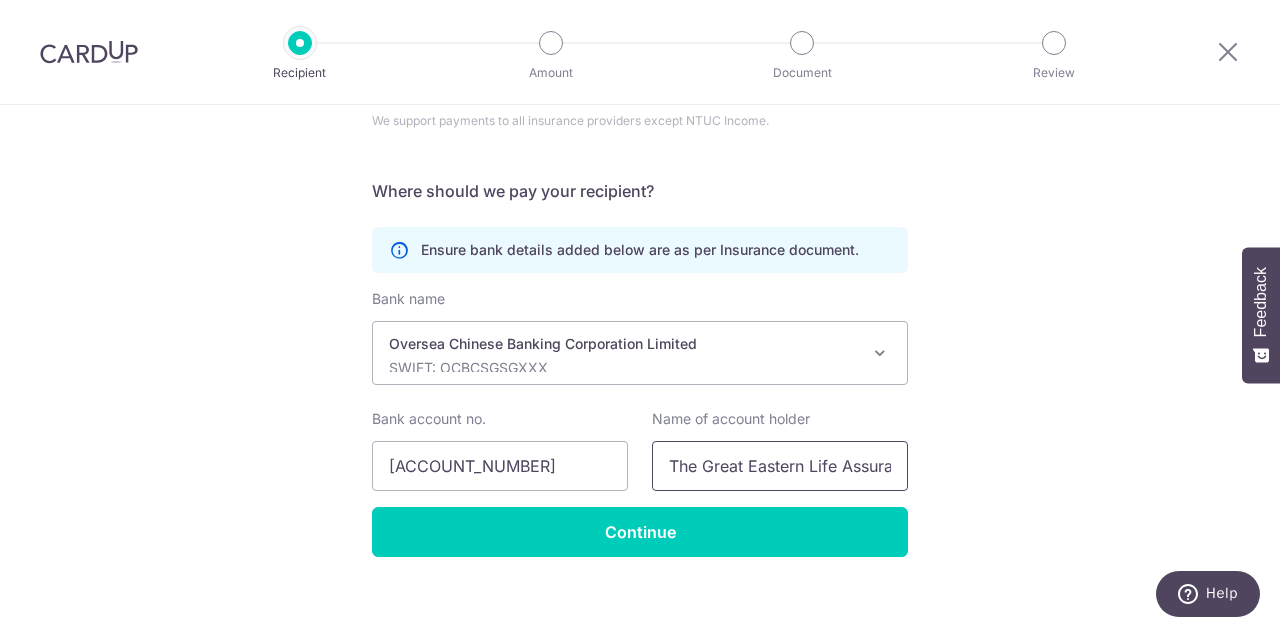 click on "The Great Eastern Life Assurance Company Limited" at bounding box center (780, 466) 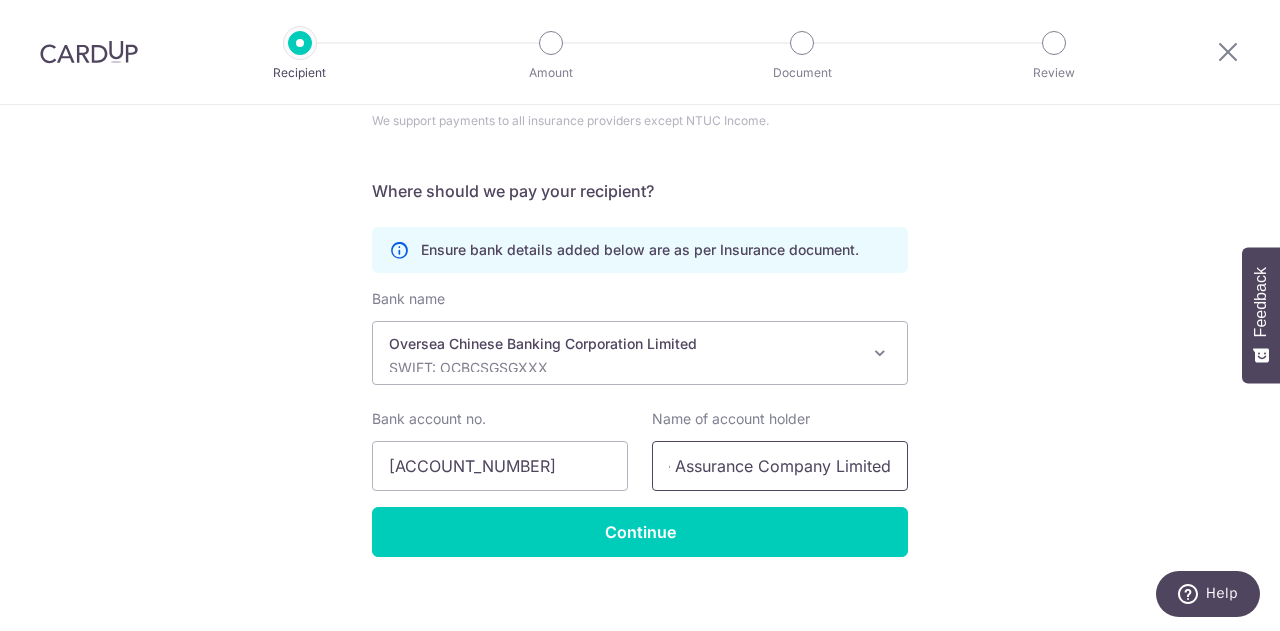 drag, startPoint x: 657, startPoint y: 463, endPoint x: 1140, endPoint y: 471, distance: 483.06625 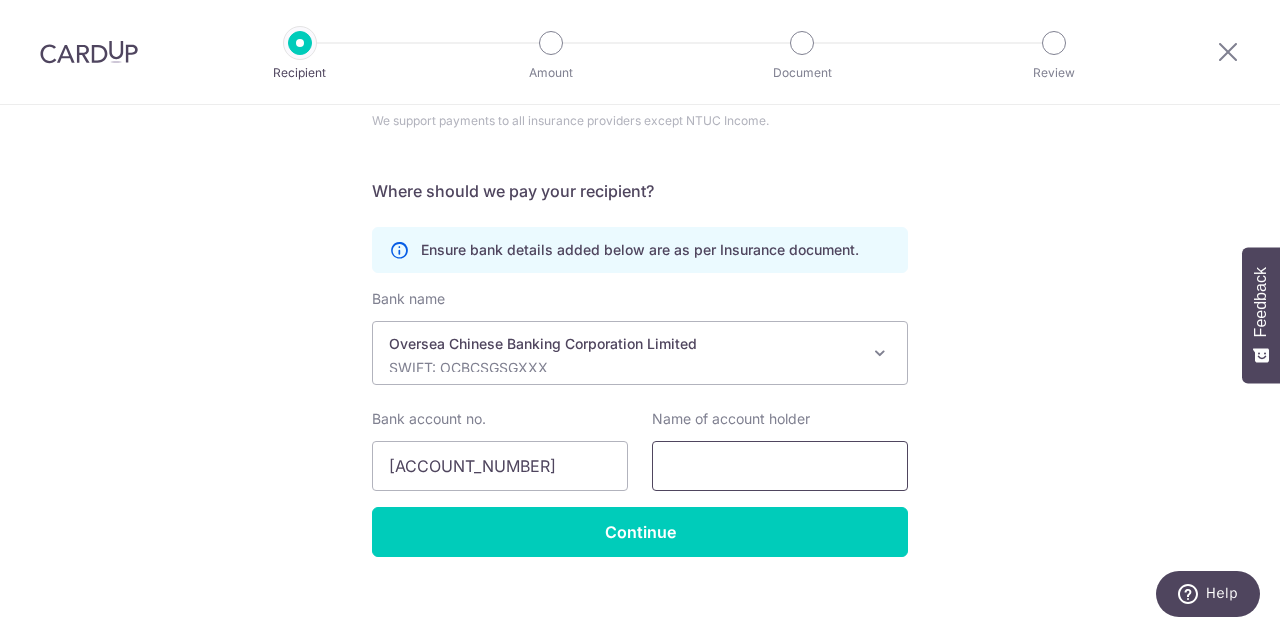 scroll, scrollTop: 0, scrollLeft: 0, axis: both 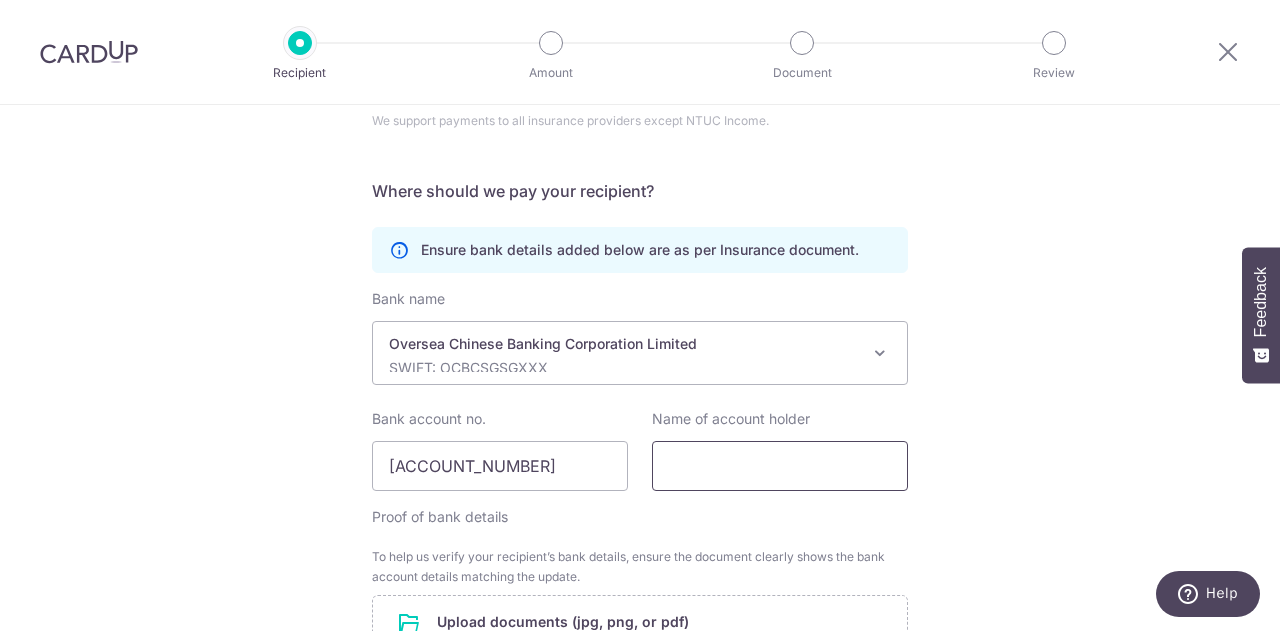paste on "The Great Eastern Life Assurance Co. Ltd" 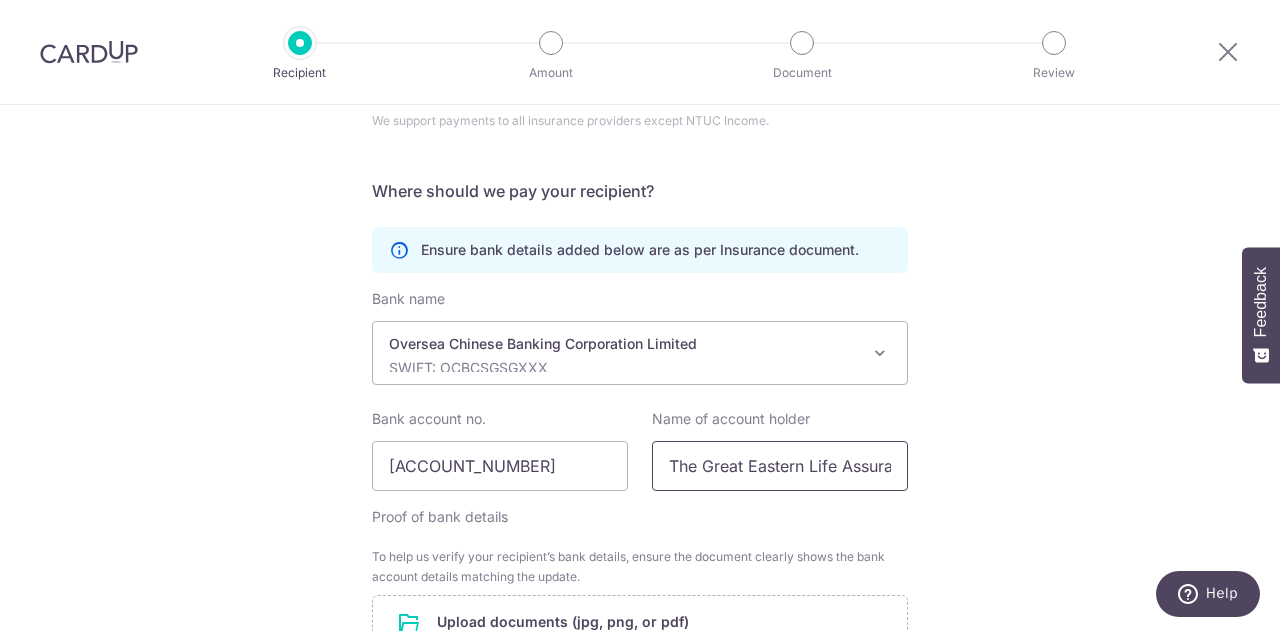 scroll, scrollTop: 0, scrollLeft: 89, axis: horizontal 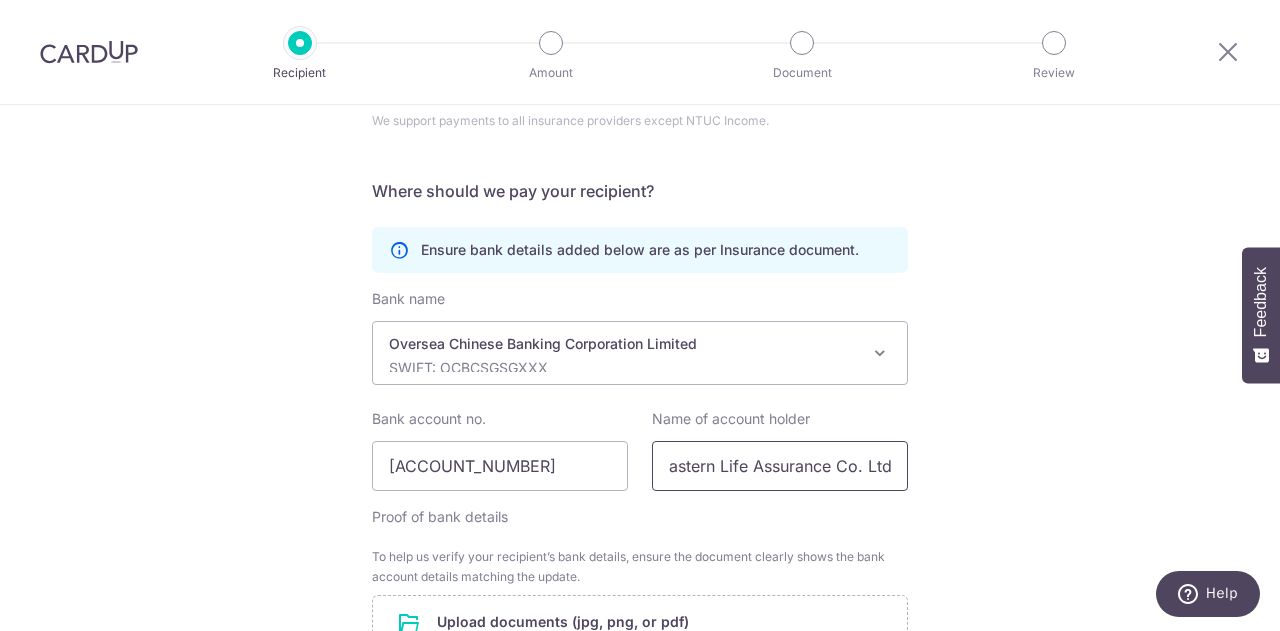 type on "The Great Eastern Life Assurance Co. Ltd" 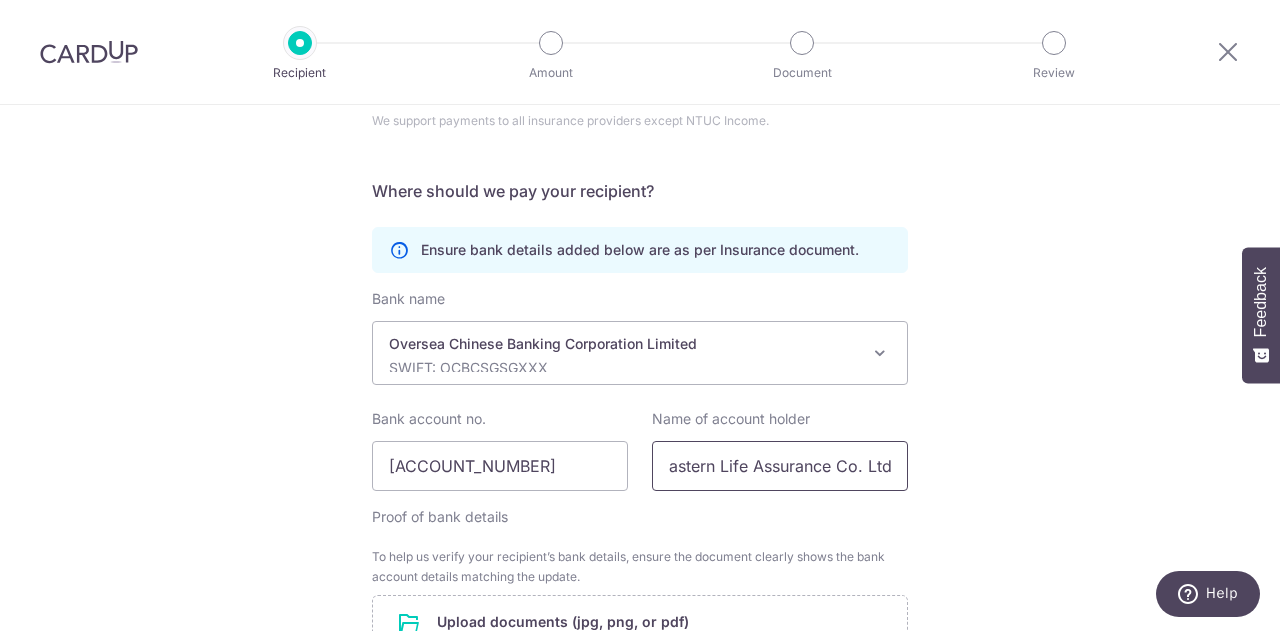 scroll, scrollTop: 0, scrollLeft: 0, axis: both 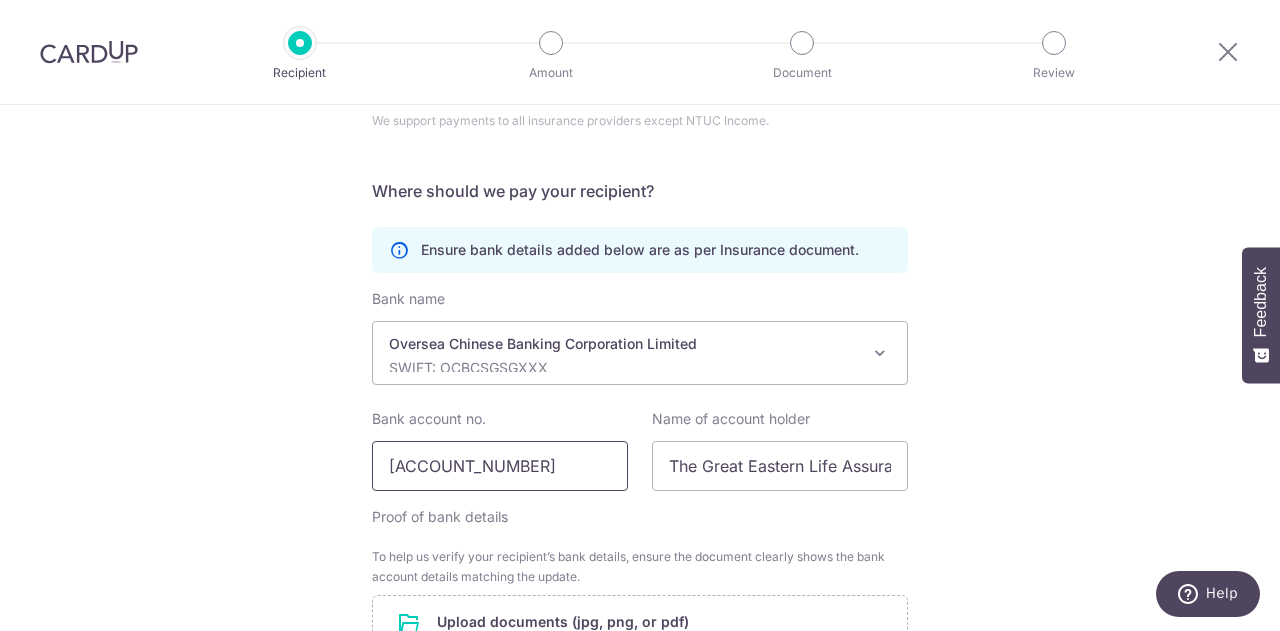 drag, startPoint x: 414, startPoint y: 481, endPoint x: 299, endPoint y: 483, distance: 115.01739 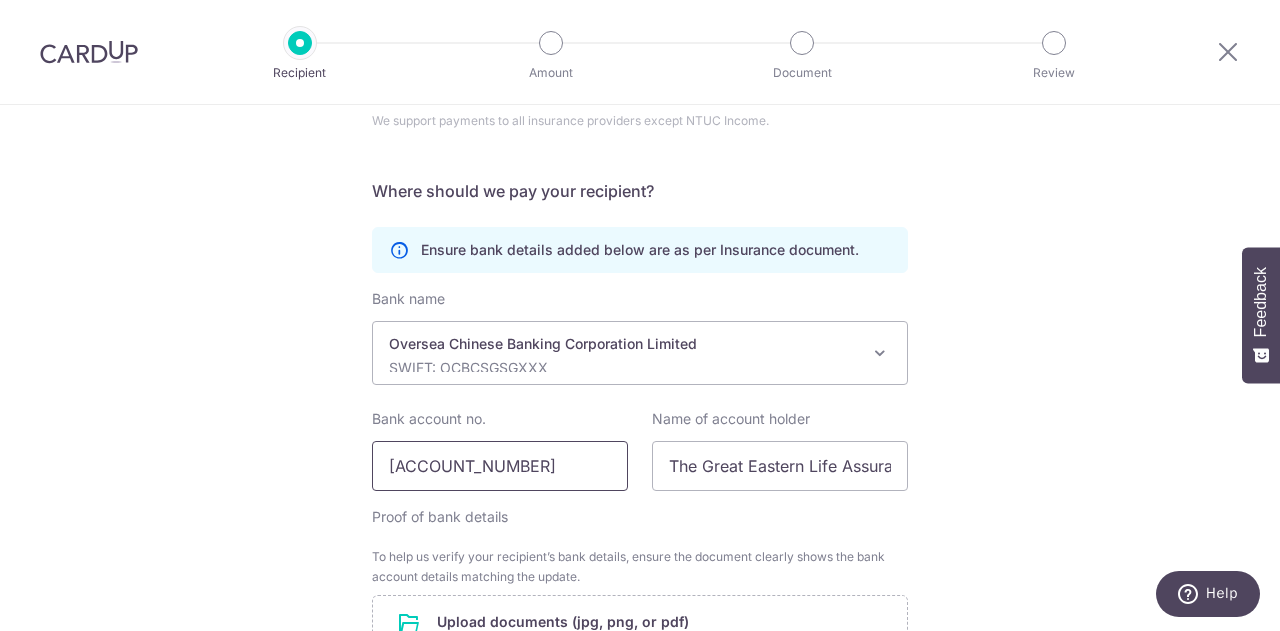 click on "501-036925001" at bounding box center (500, 466) 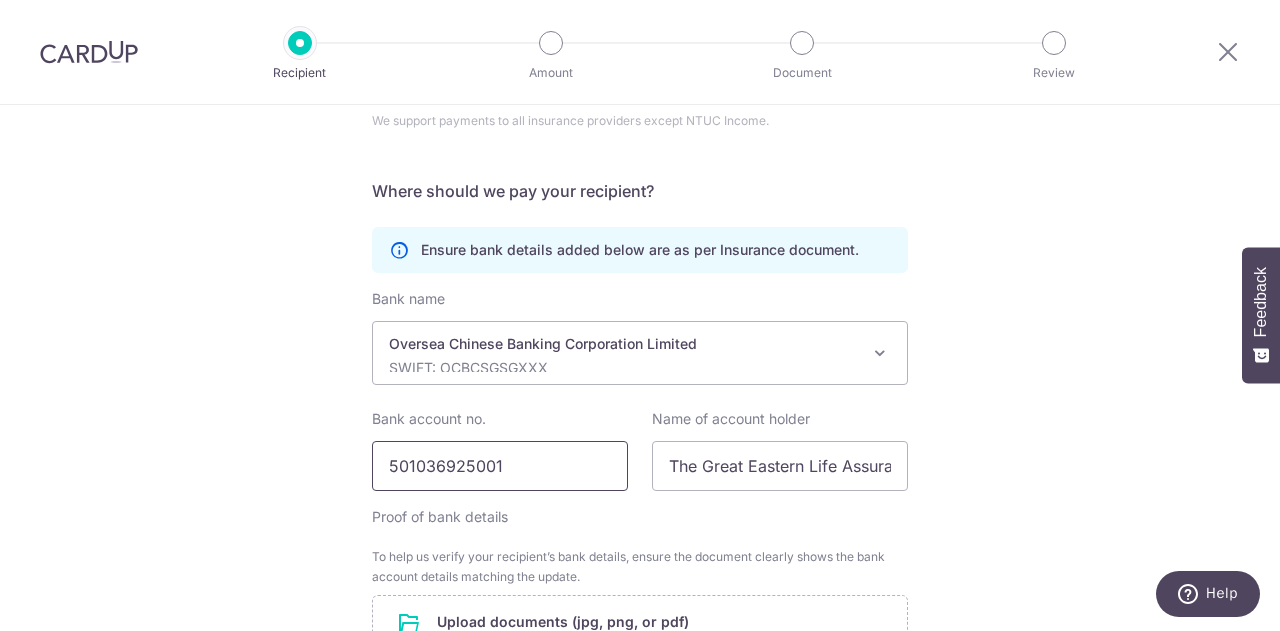 type on "501036925001" 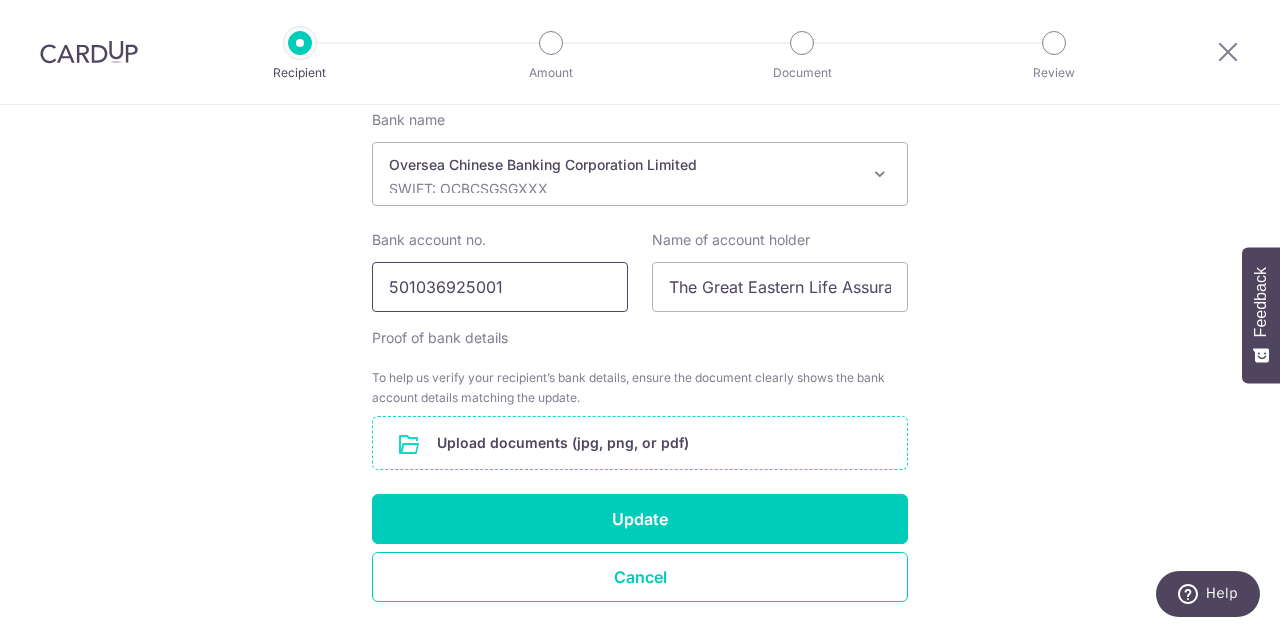 scroll, scrollTop: 441, scrollLeft: 0, axis: vertical 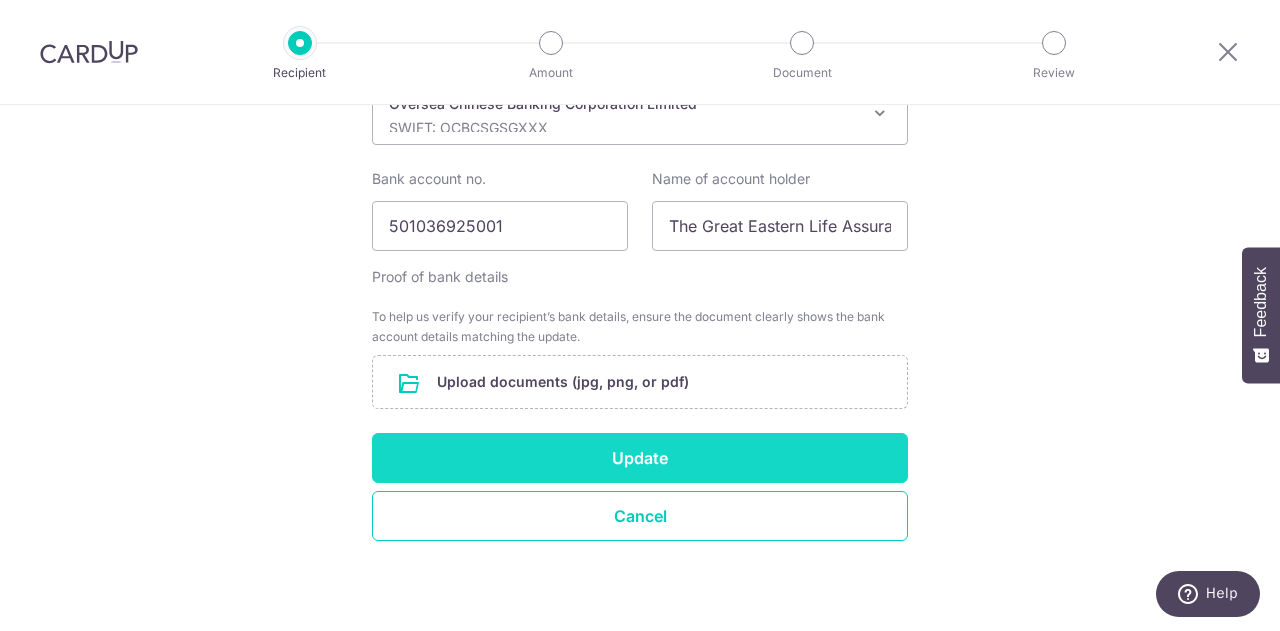 click on "Update" at bounding box center (640, 458) 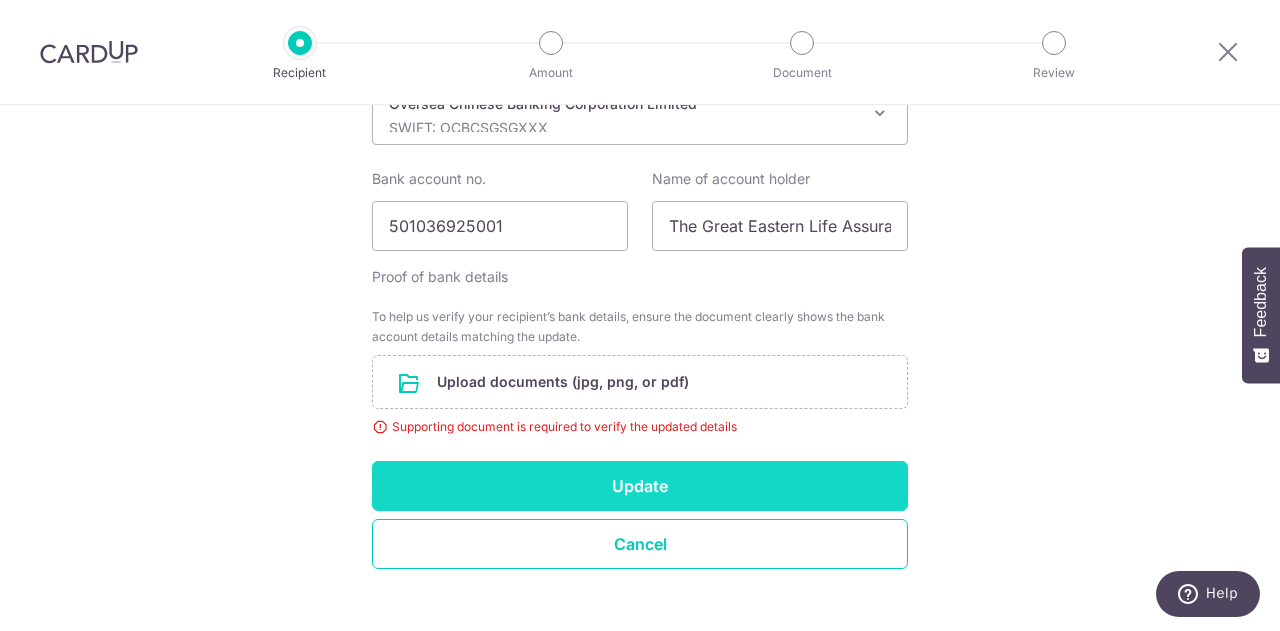 click on "Update" at bounding box center [640, 486] 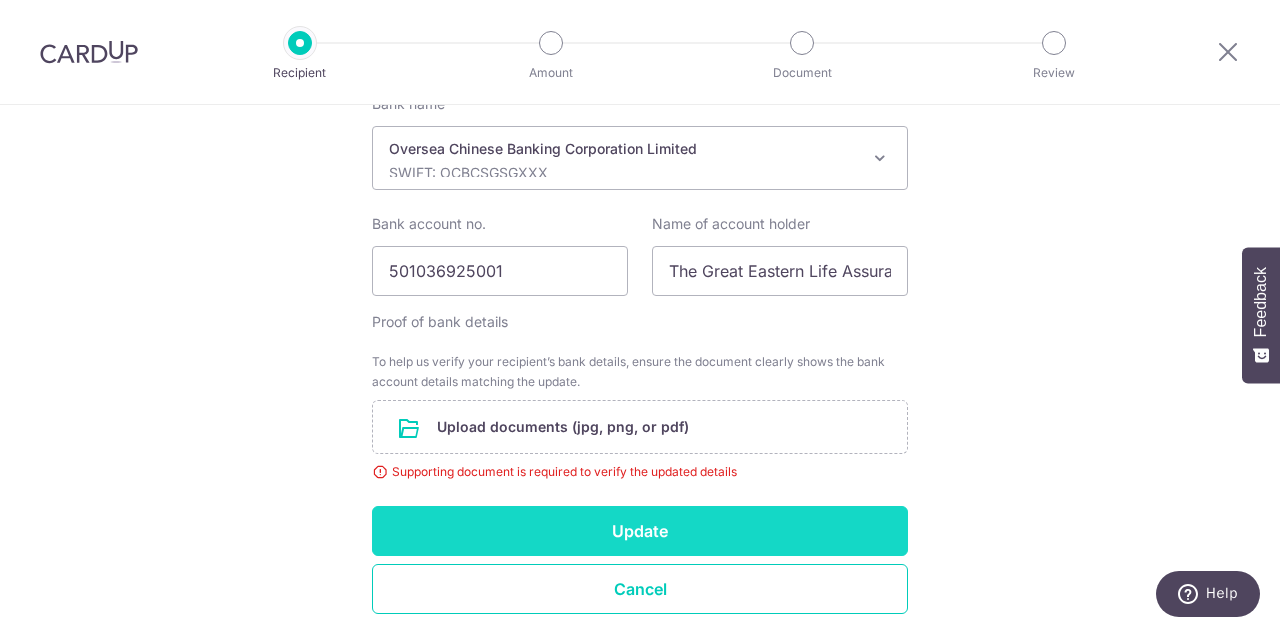 scroll, scrollTop: 568, scrollLeft: 0, axis: vertical 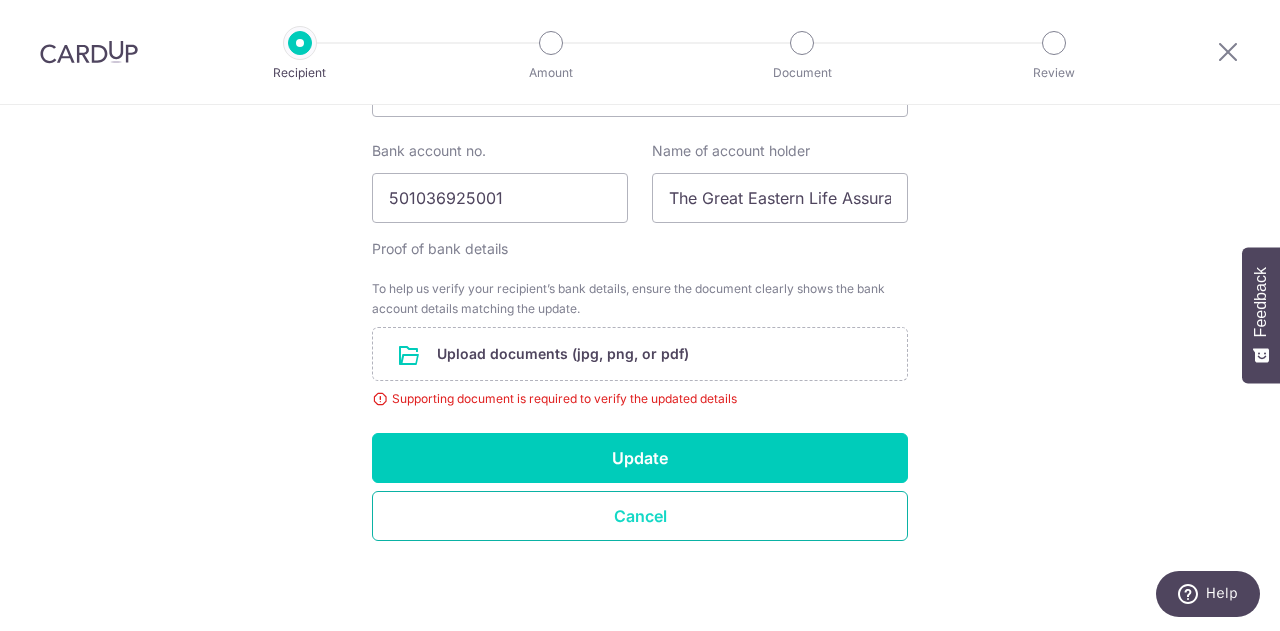 click on "Cancel" at bounding box center [640, 516] 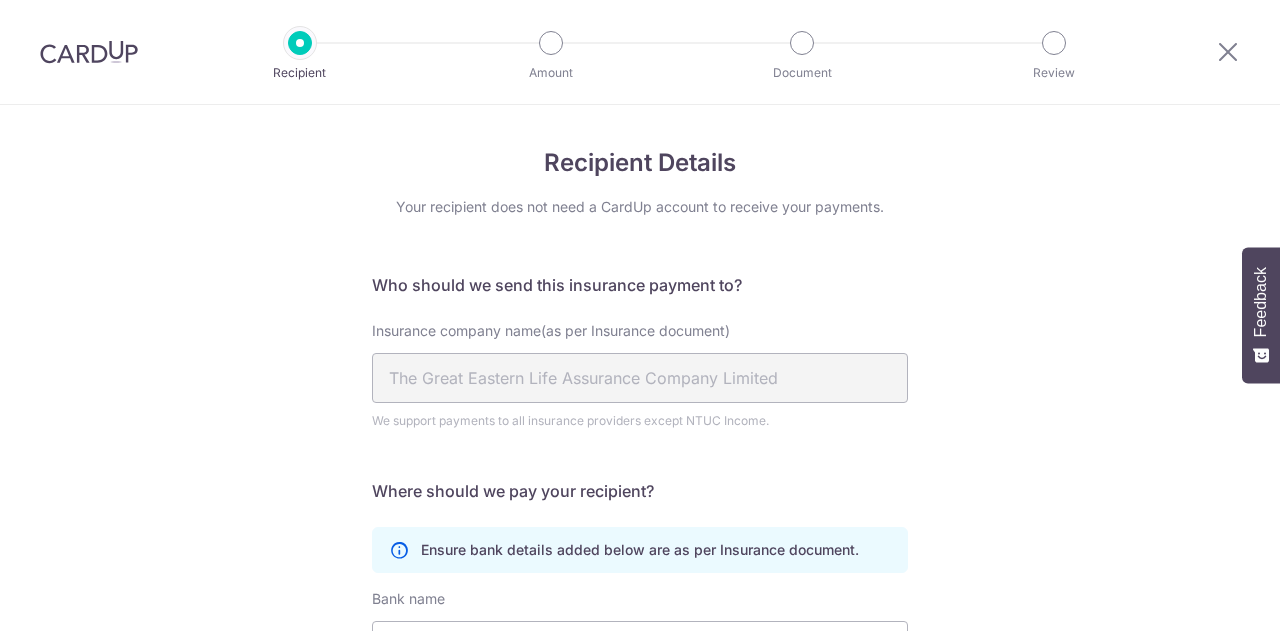 scroll, scrollTop: 0, scrollLeft: 0, axis: both 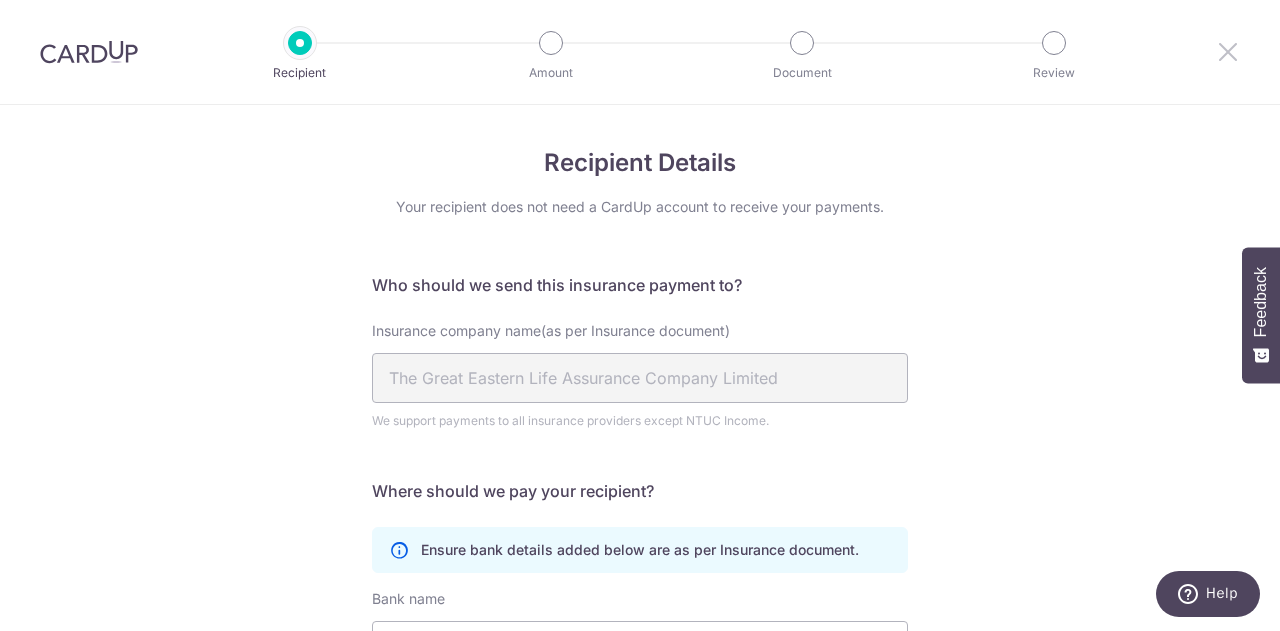 click at bounding box center [1228, 51] 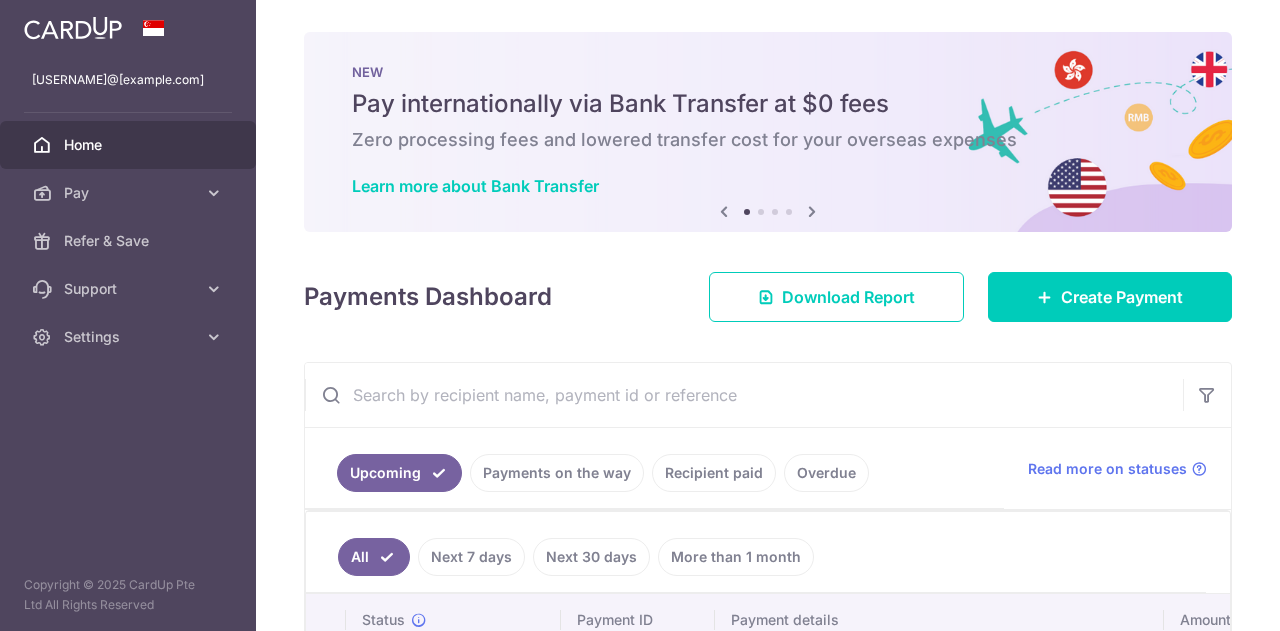 scroll, scrollTop: 0, scrollLeft: 0, axis: both 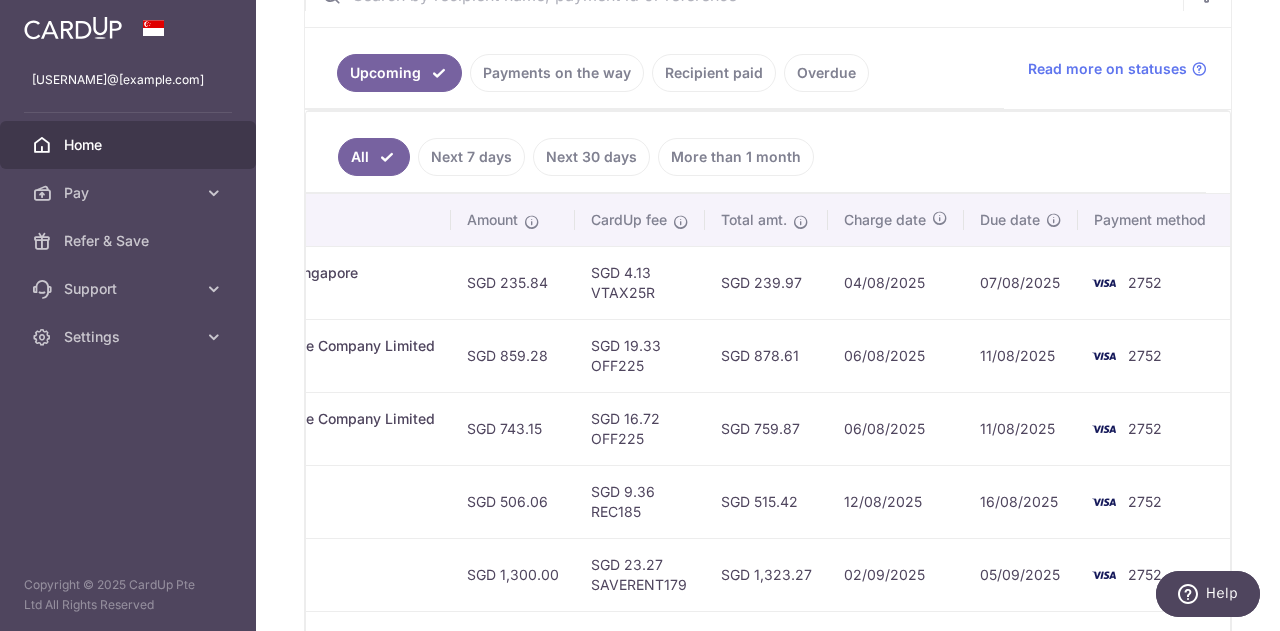 click on "Upcoming
Payments on the way
Recipient paid
Overdue" at bounding box center (654, 68) 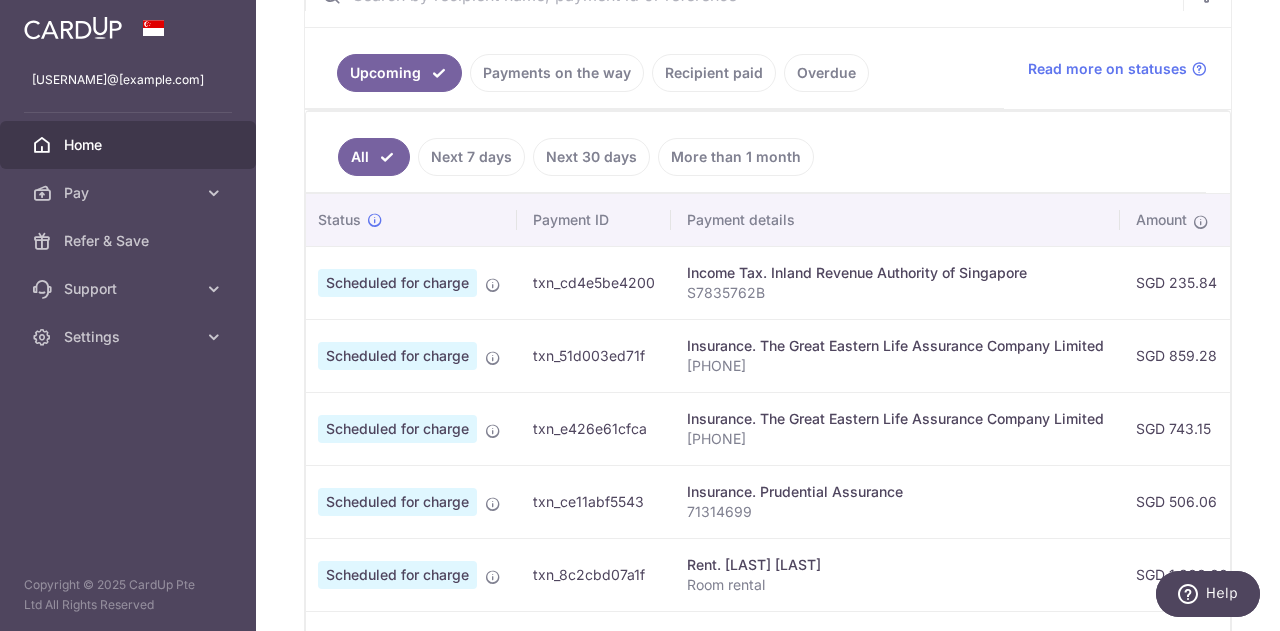 scroll, scrollTop: 0, scrollLeft: 0, axis: both 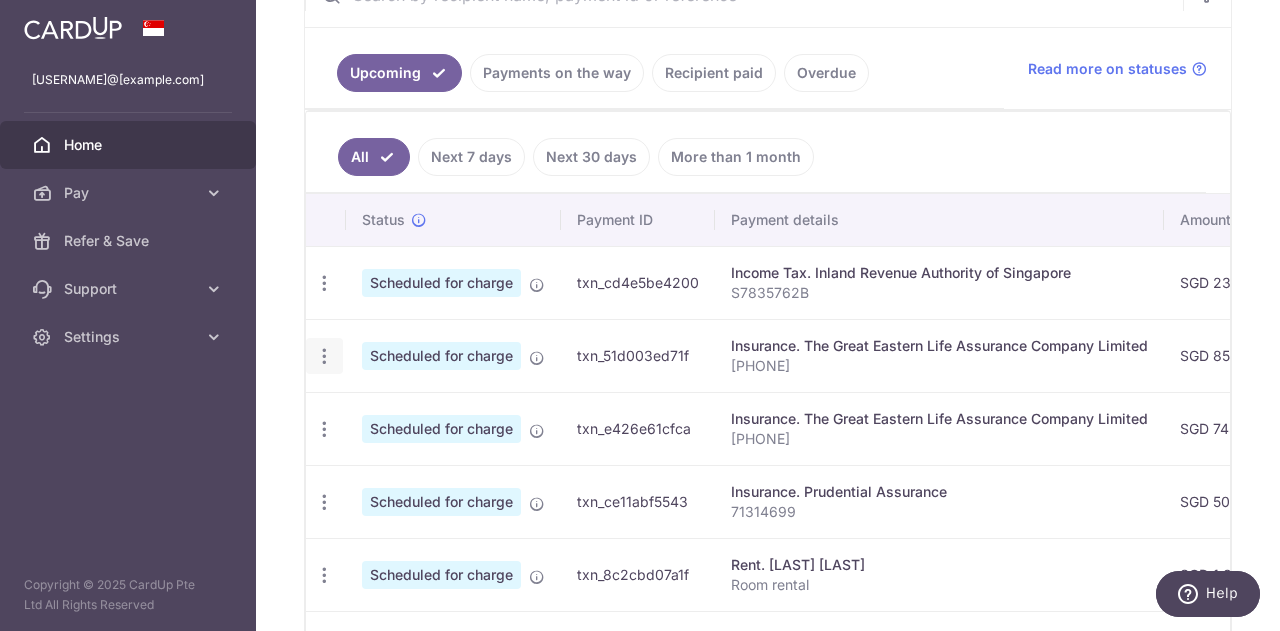 click at bounding box center (324, 283) 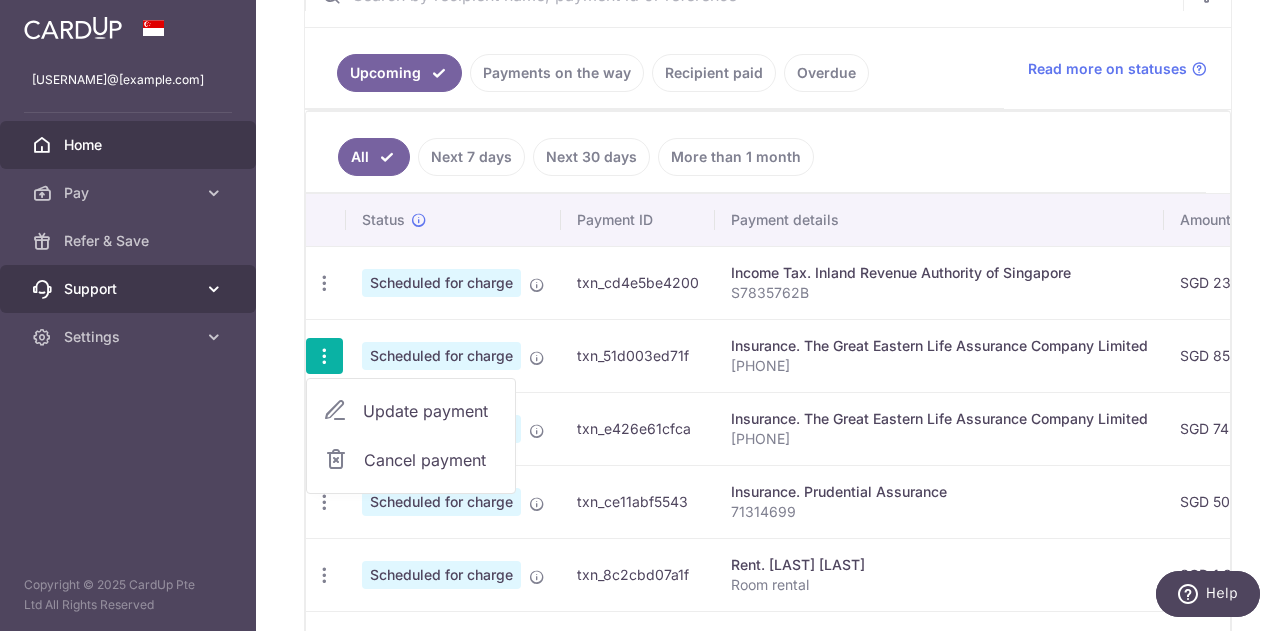 click on "Support" at bounding box center (130, 289) 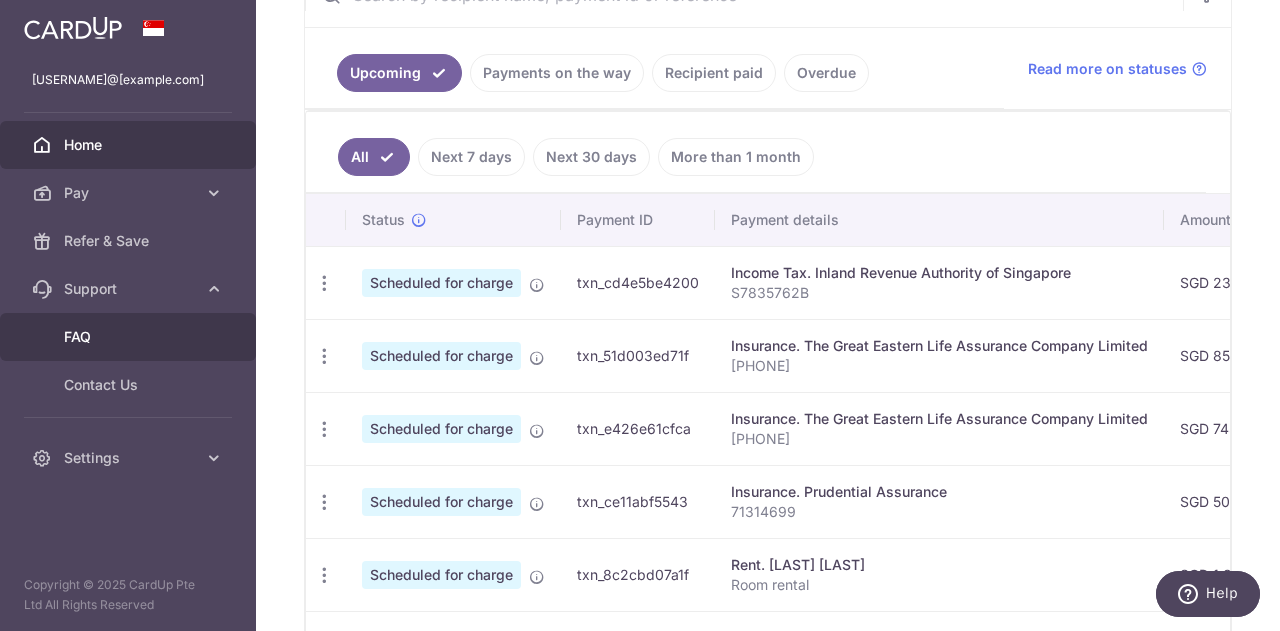 click on "FAQ" at bounding box center (130, 337) 